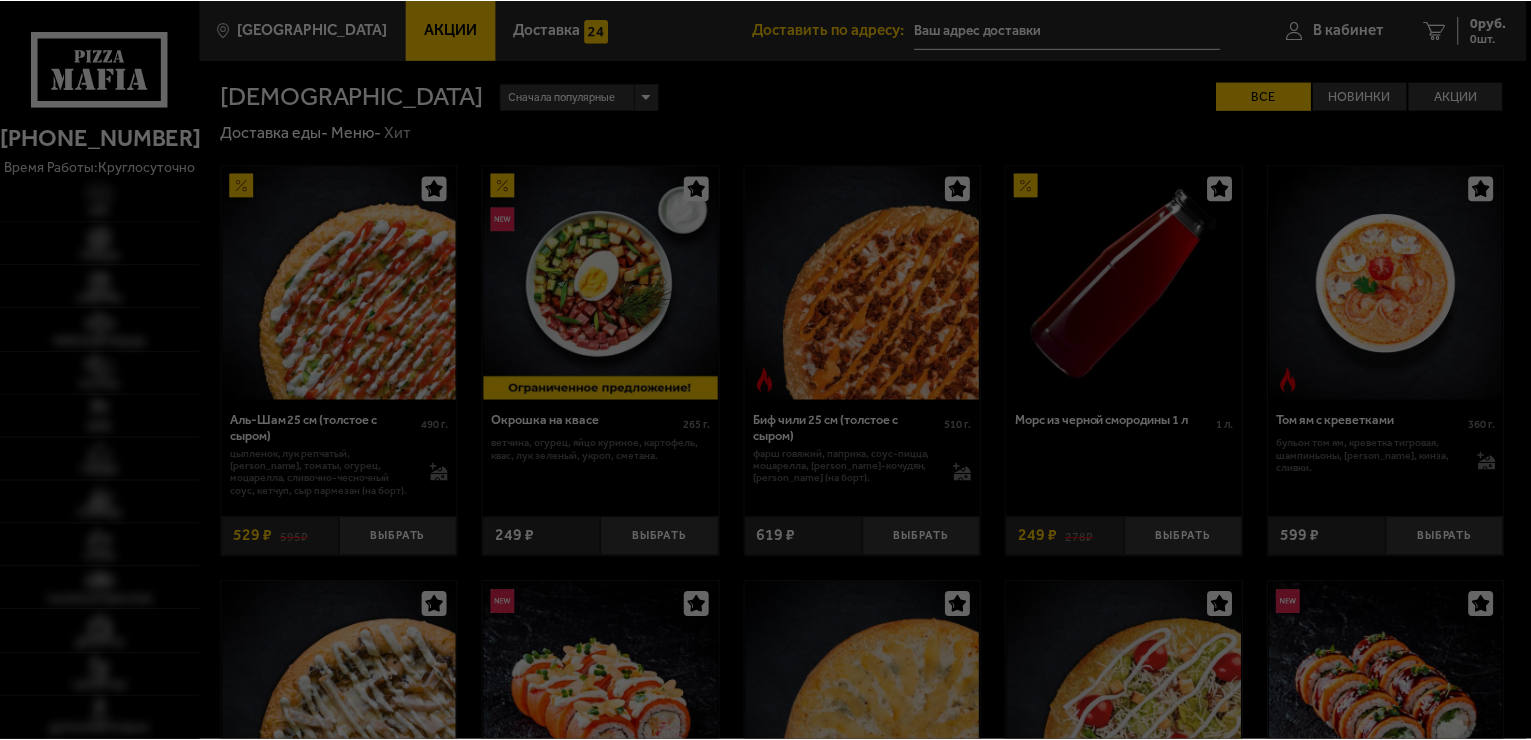 scroll, scrollTop: 0, scrollLeft: 0, axis: both 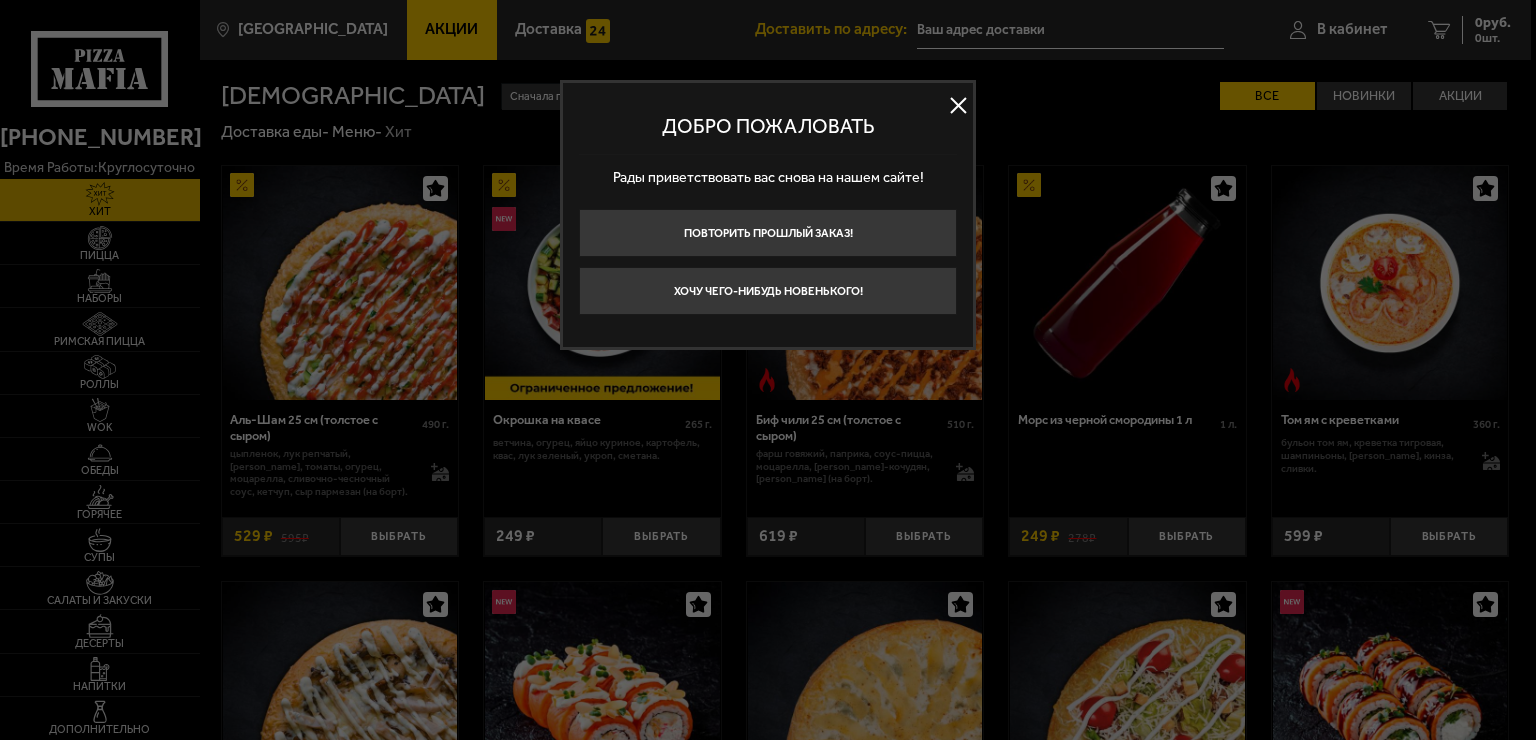 click at bounding box center [958, 106] 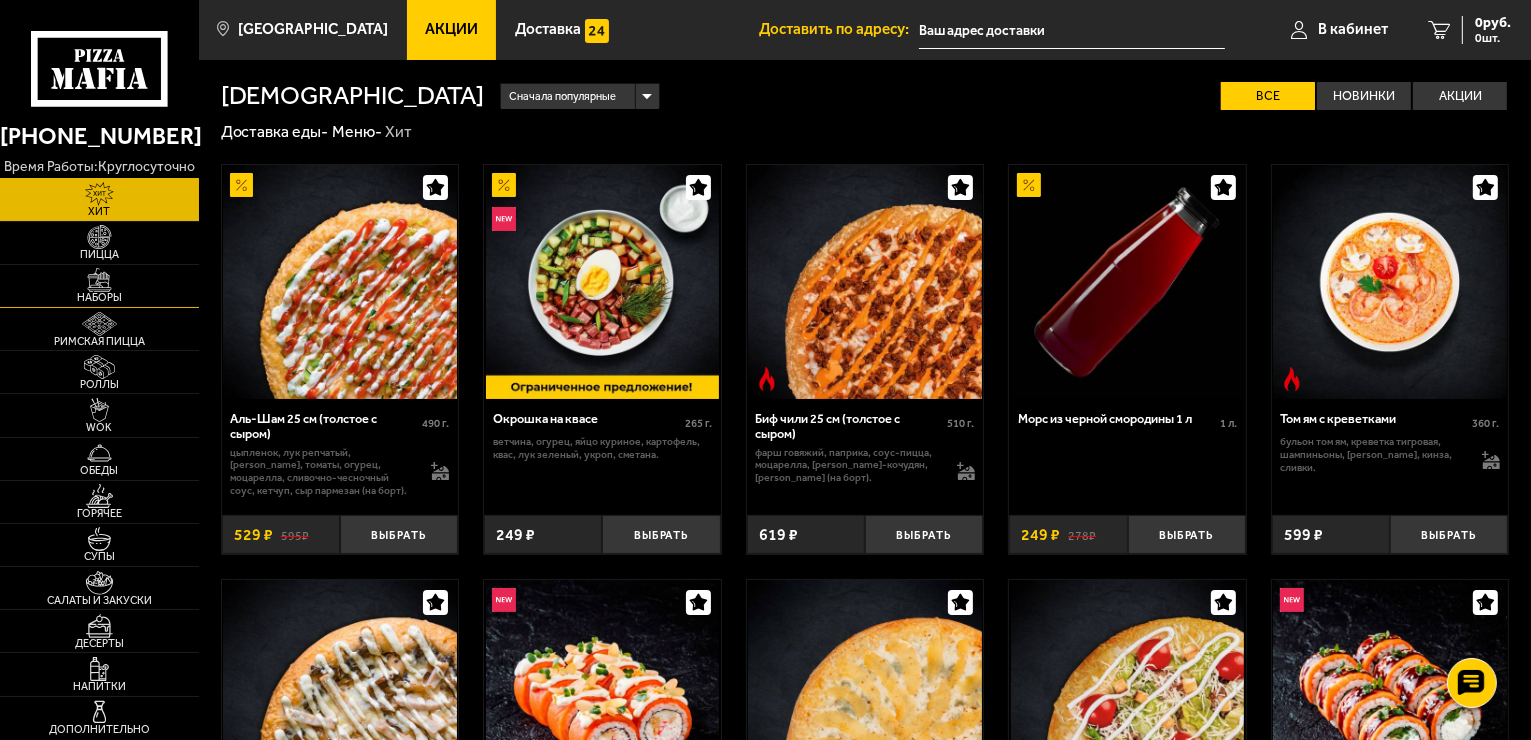 click at bounding box center (99, 280) 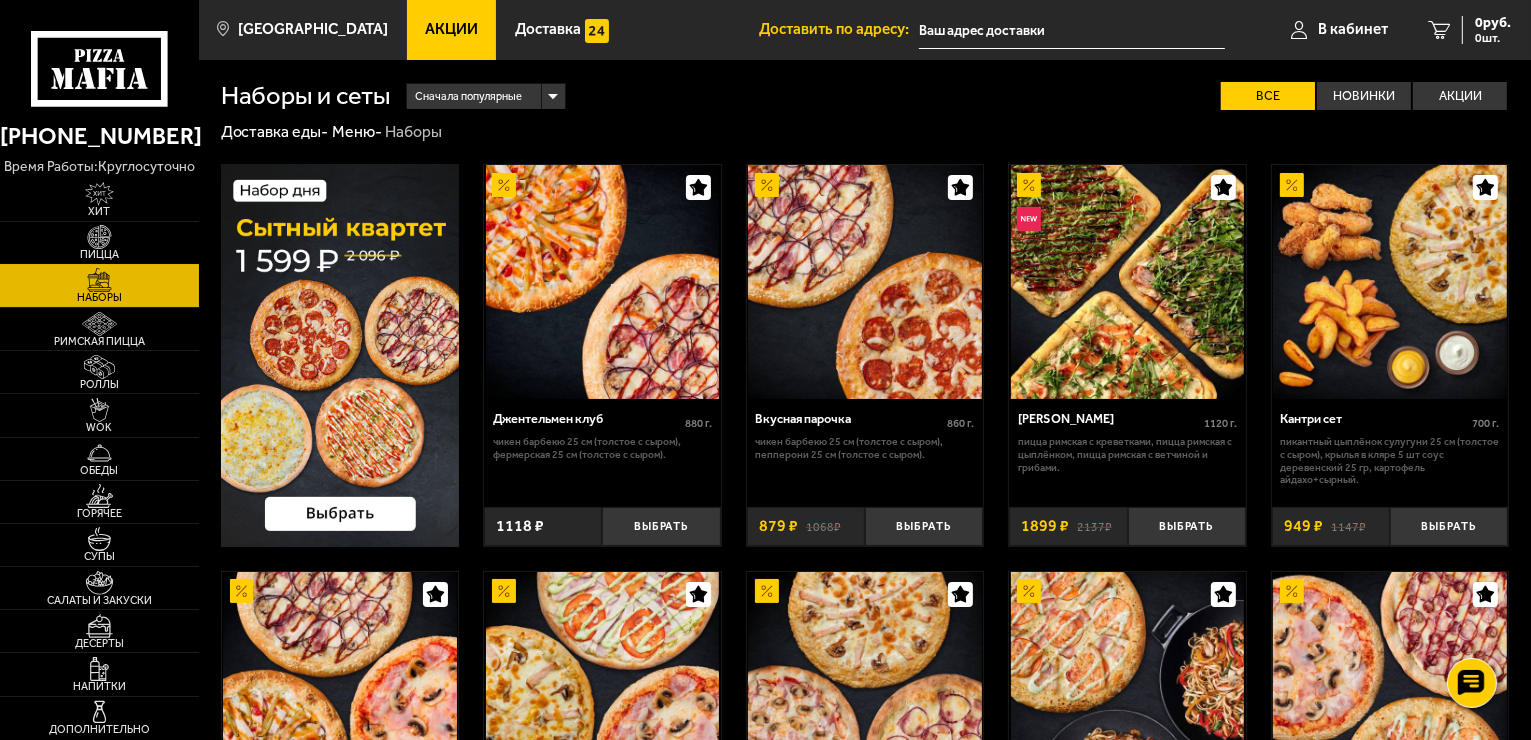 click at bounding box center [99, 237] 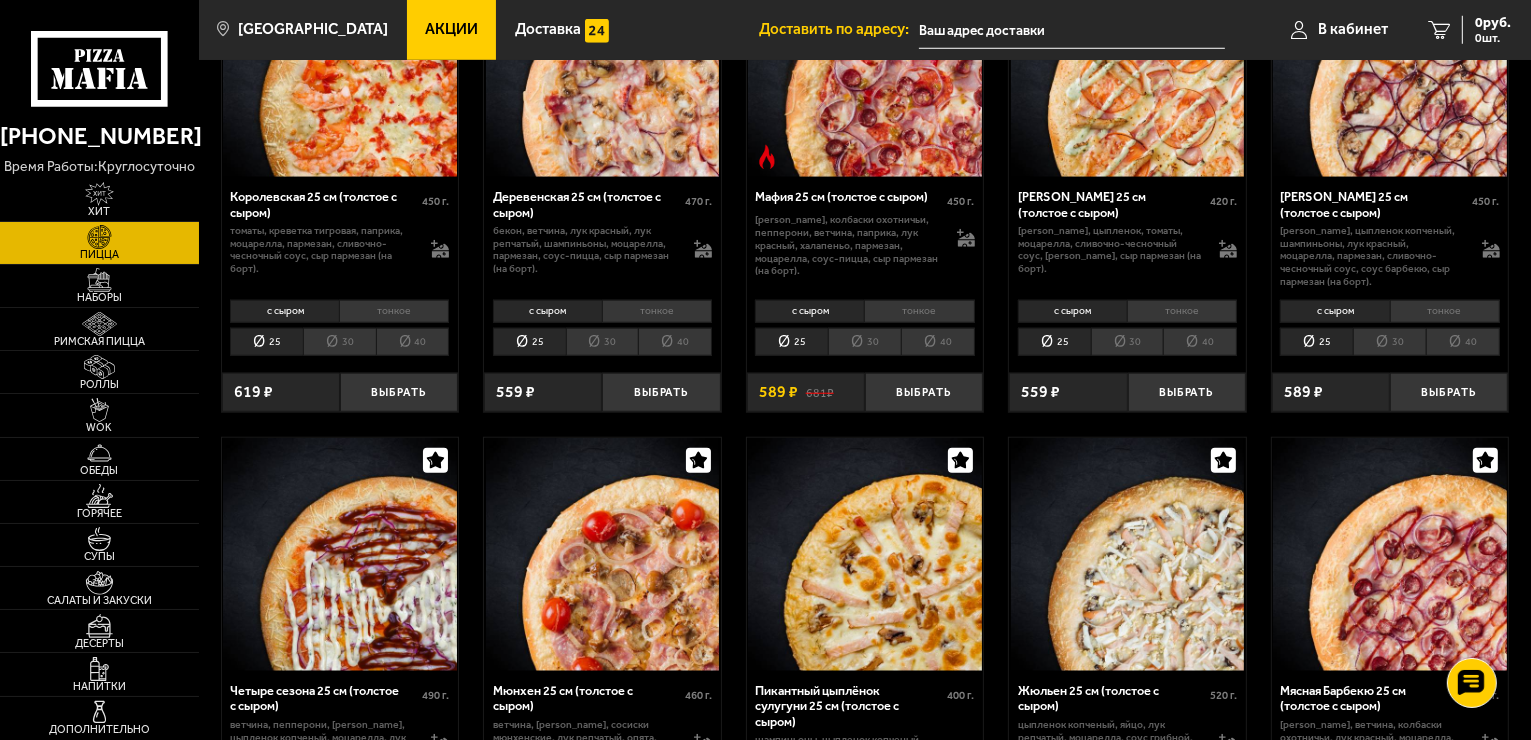 scroll, scrollTop: 1800, scrollLeft: 0, axis: vertical 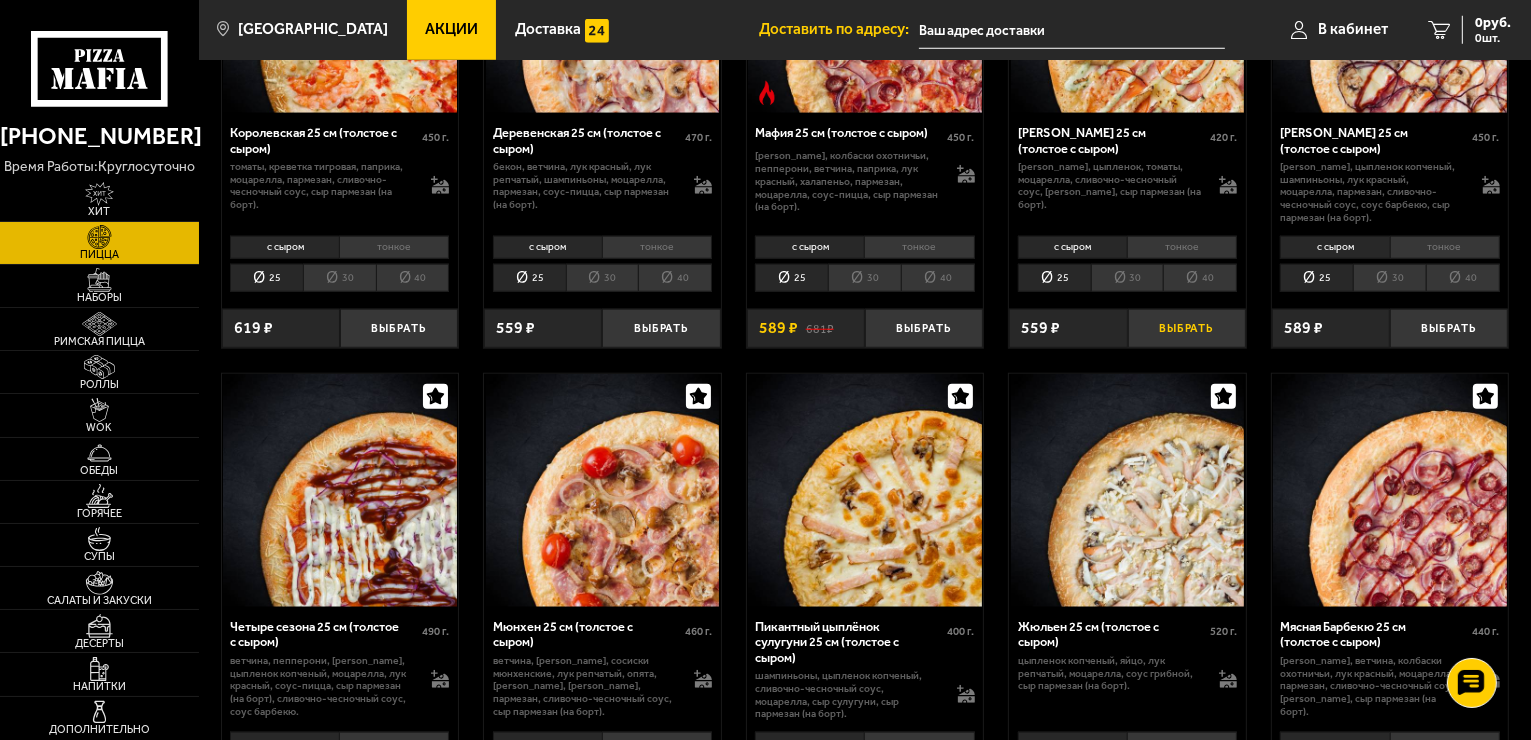 click on "Выбрать" at bounding box center [1187, 328] 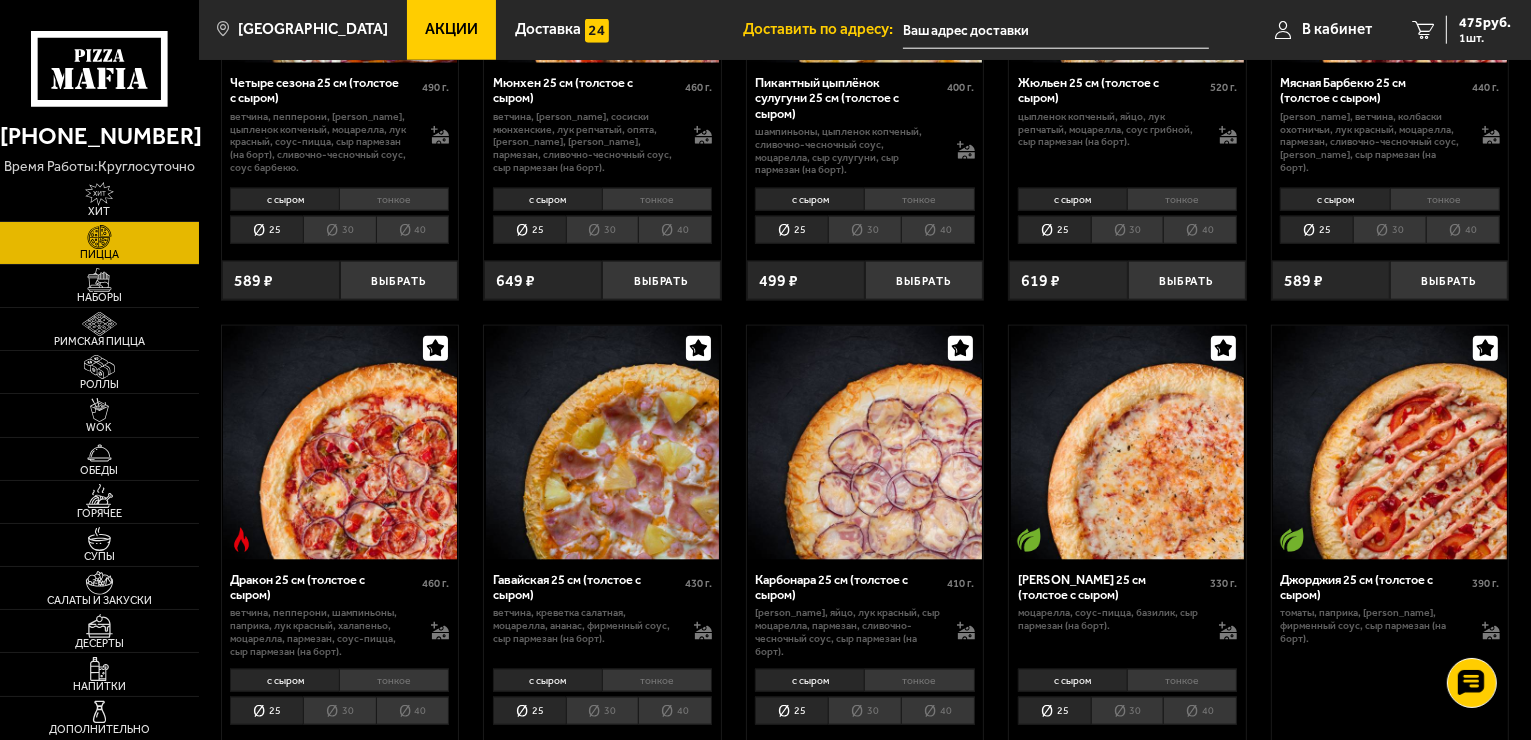 scroll, scrollTop: 2400, scrollLeft: 0, axis: vertical 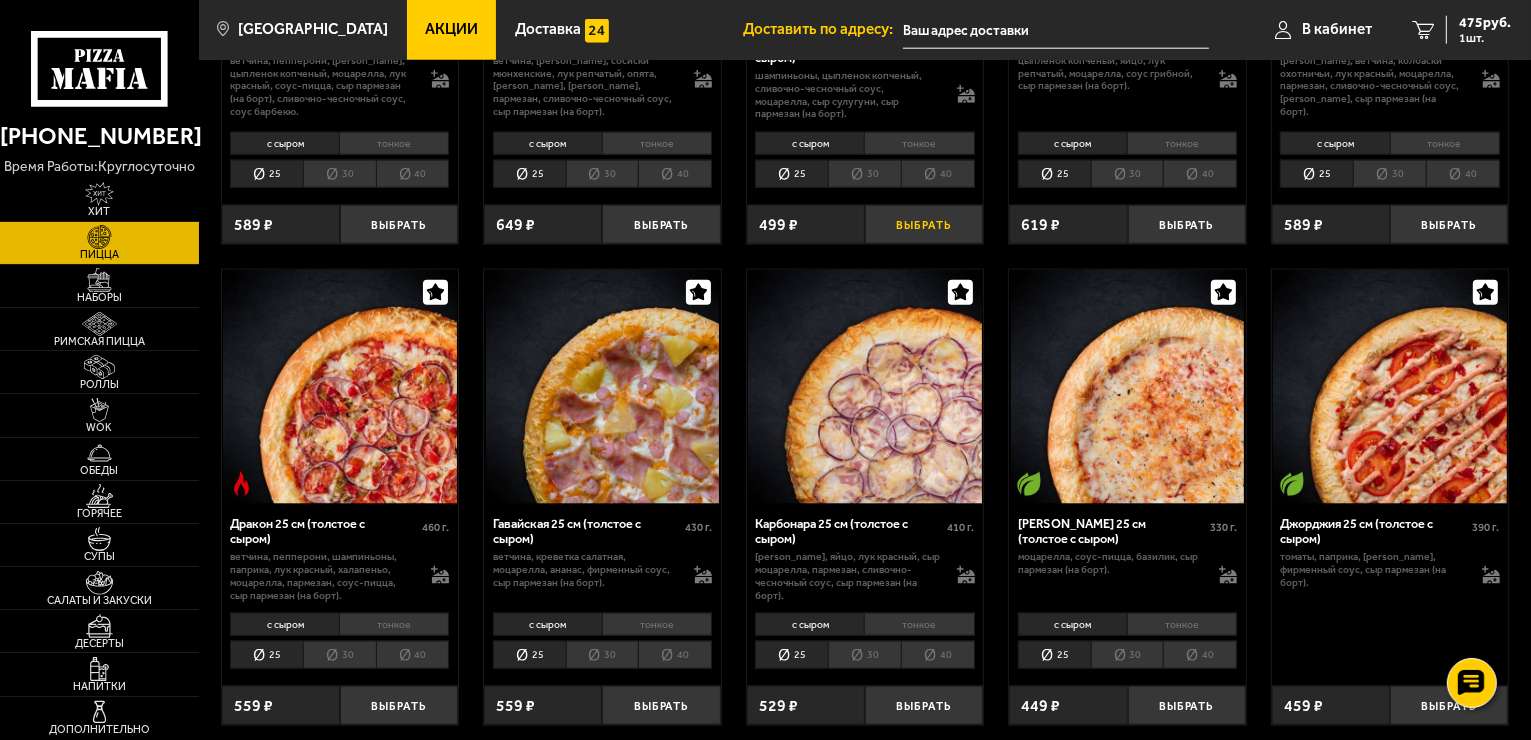 click on "Выбрать" at bounding box center (924, 224) 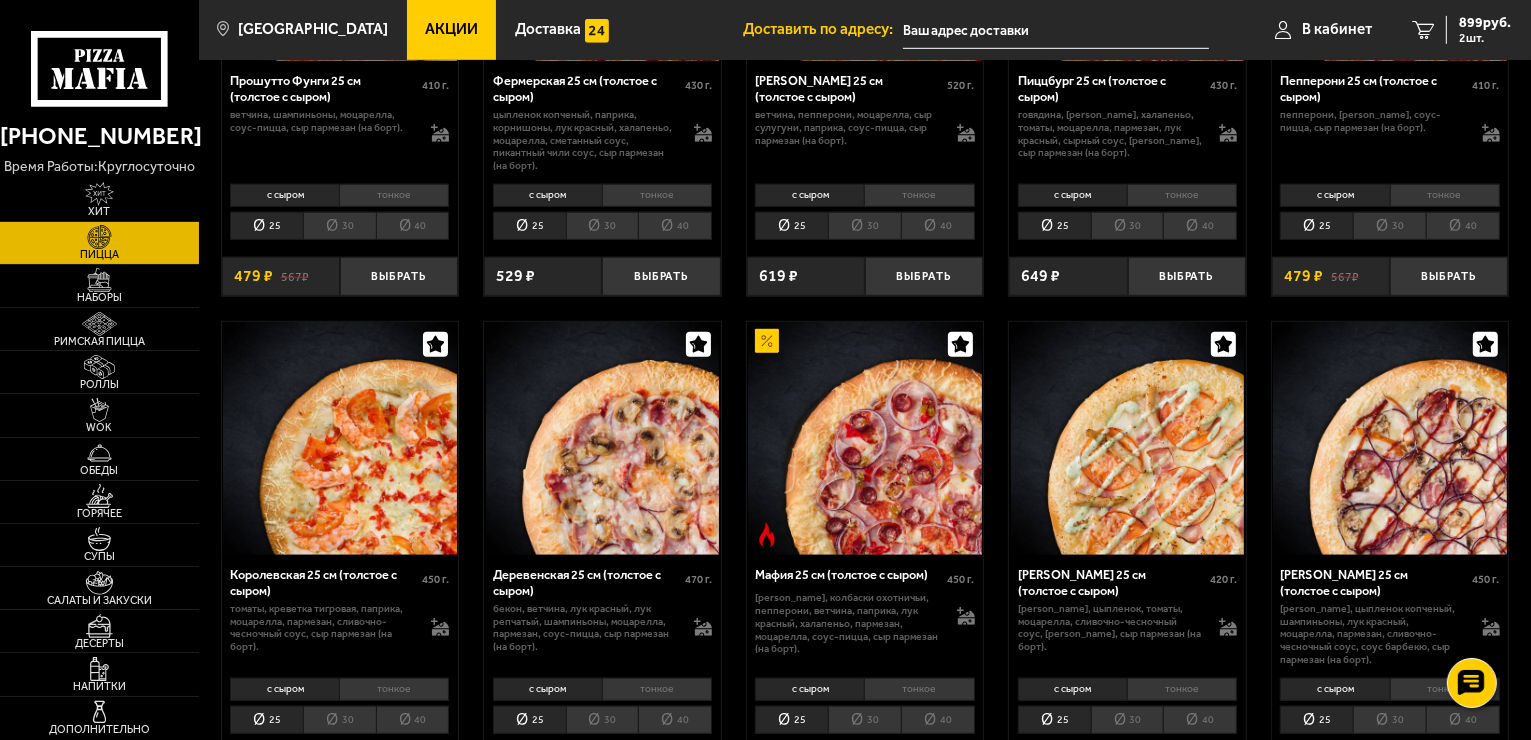 scroll, scrollTop: 1300, scrollLeft: 0, axis: vertical 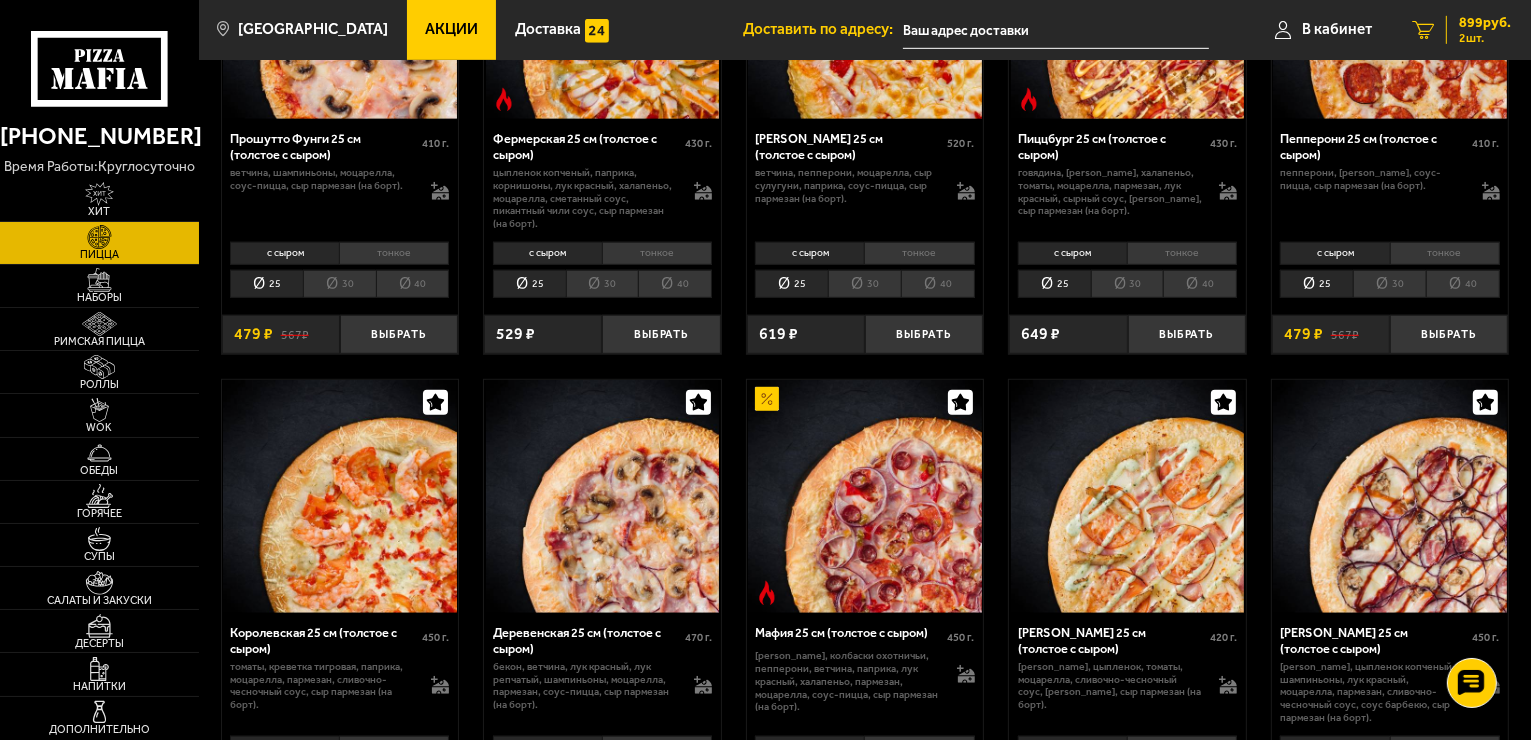 click on "899  руб." at bounding box center [1485, 23] 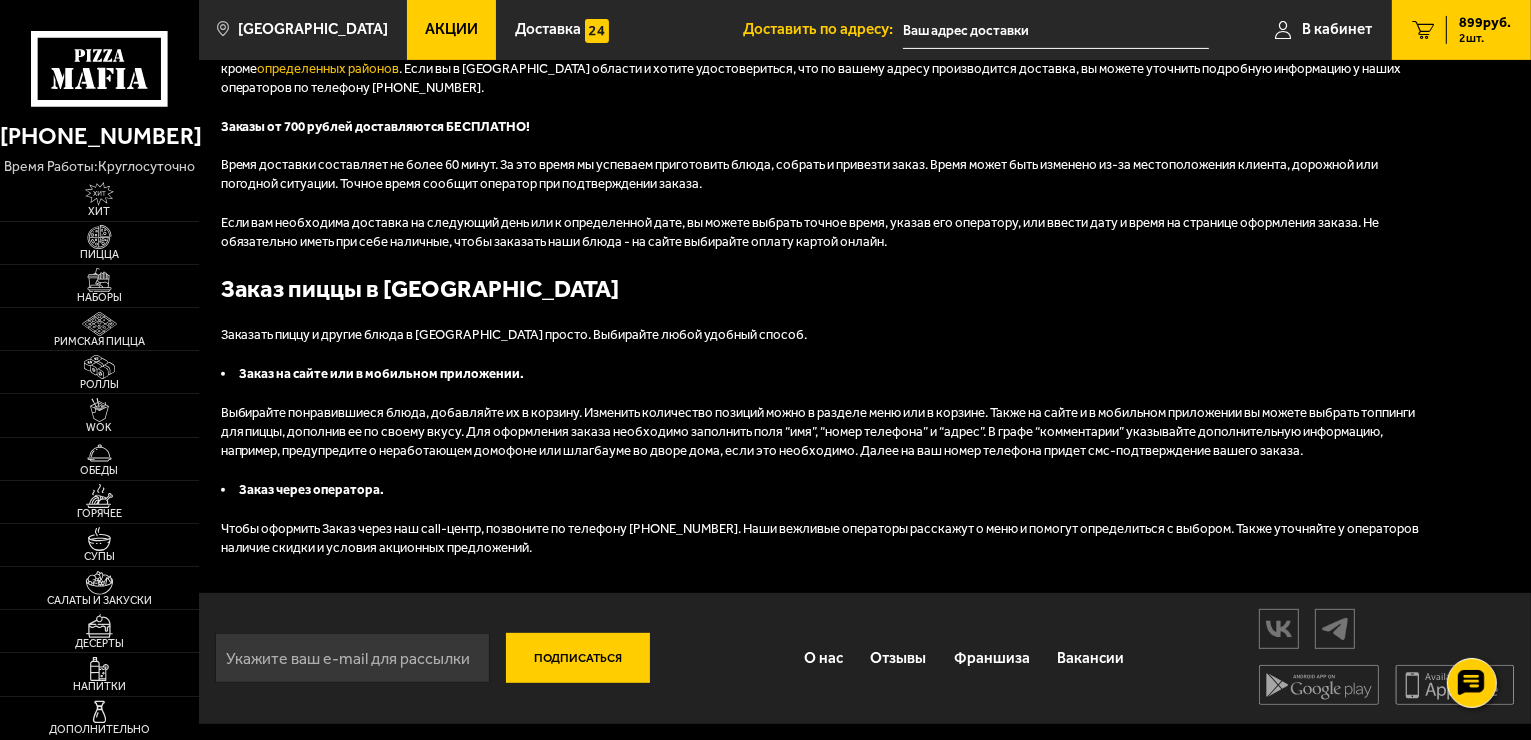 scroll, scrollTop: 0, scrollLeft: 0, axis: both 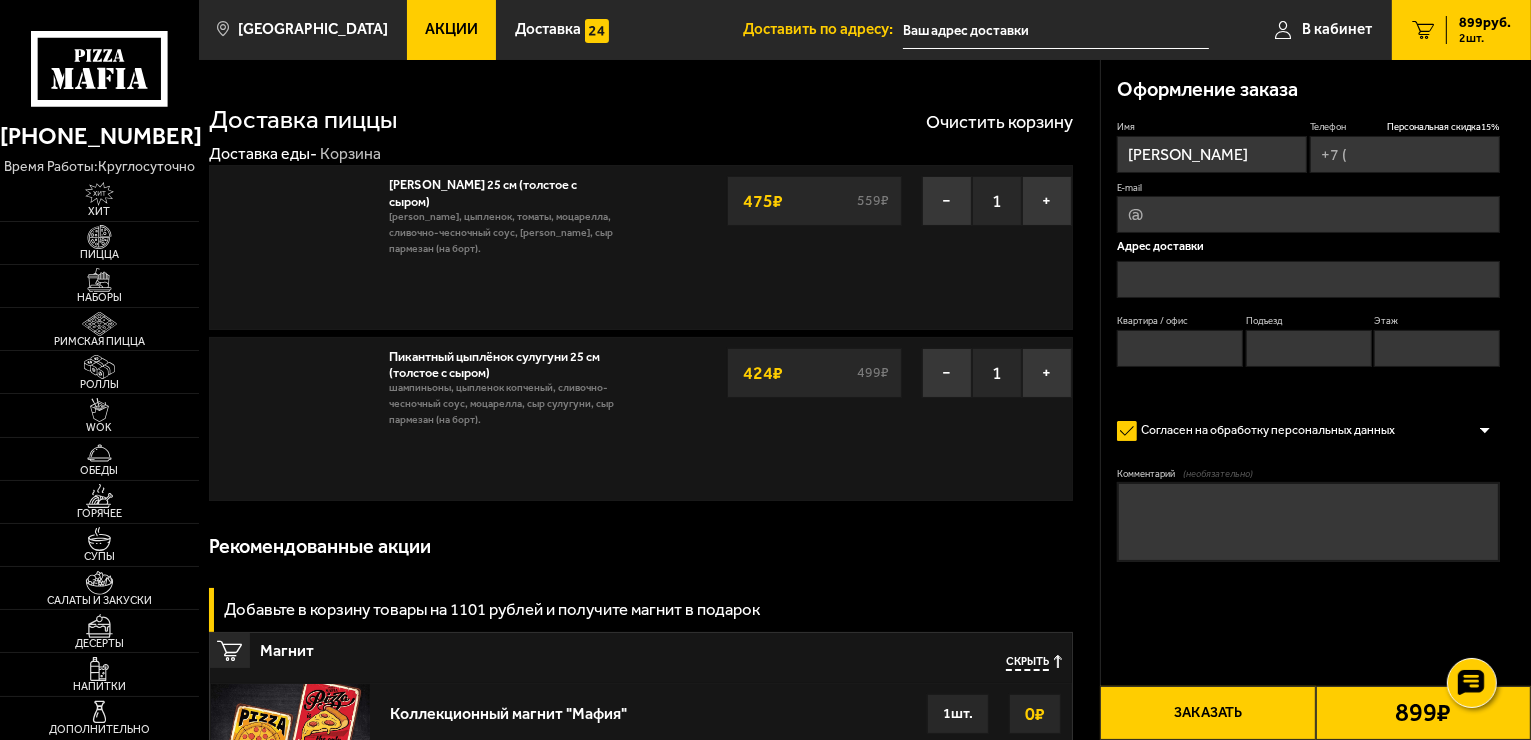type on "+7 (921) 999-46-12" 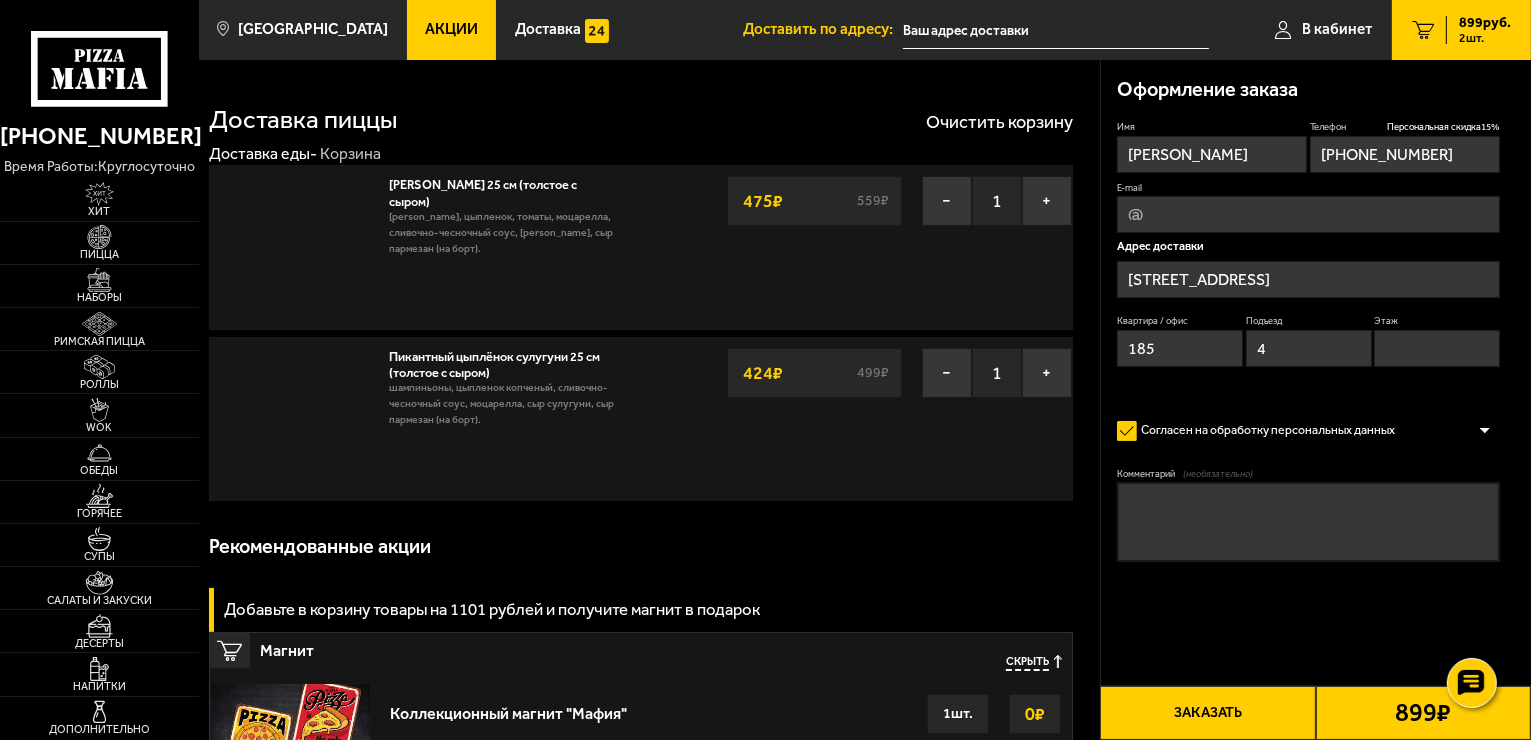 type on "2" 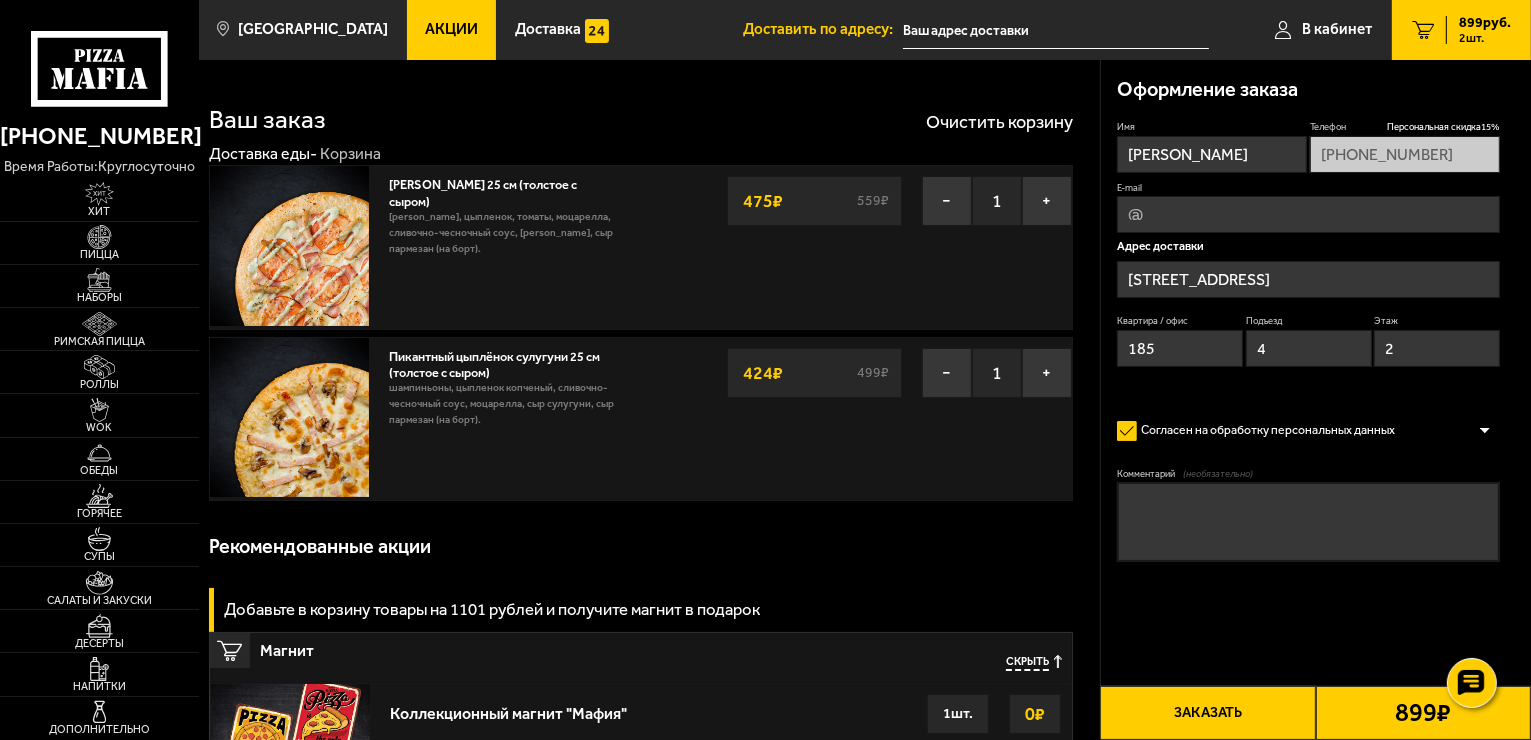type on "Российский проспект, 1В" 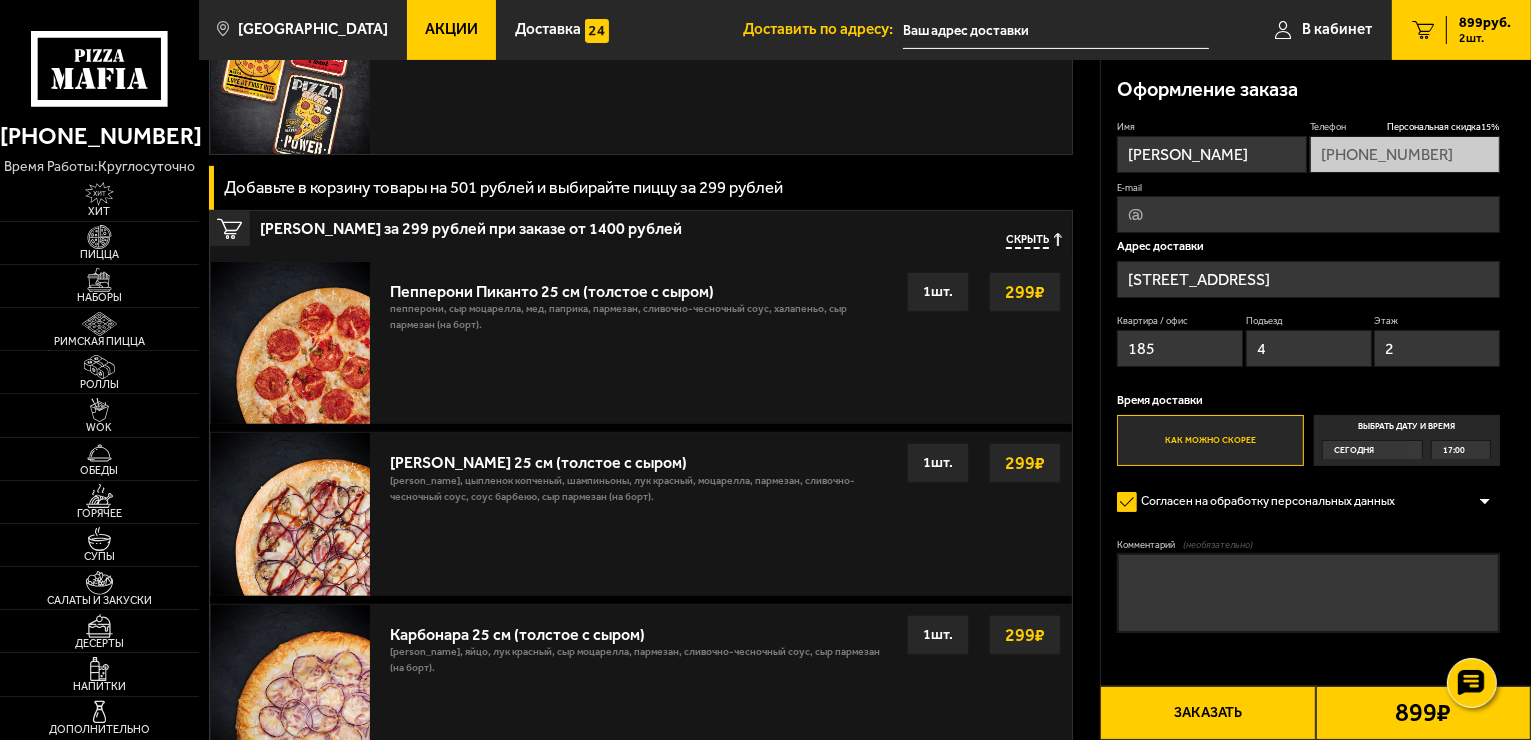 scroll, scrollTop: 900, scrollLeft: 0, axis: vertical 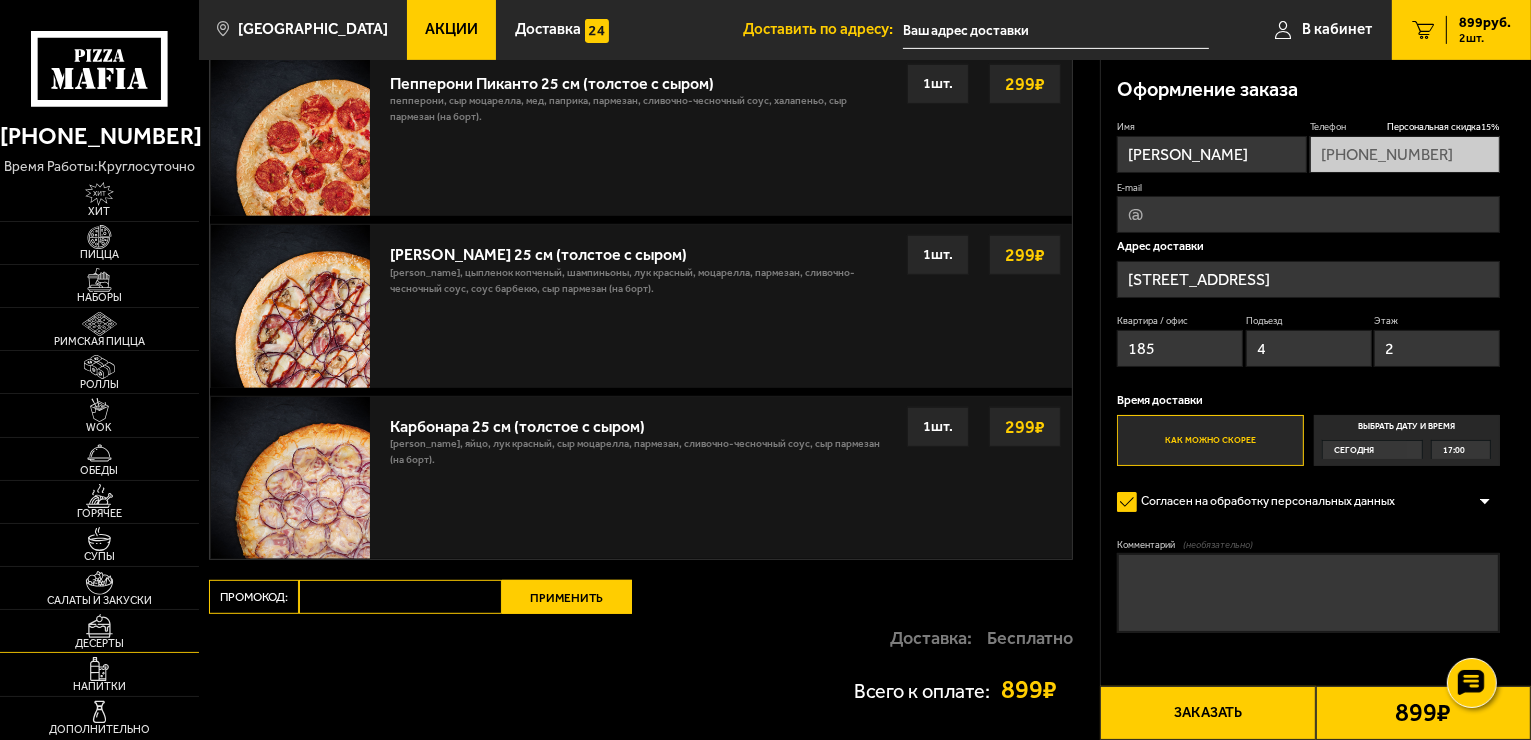 click at bounding box center (99, 626) 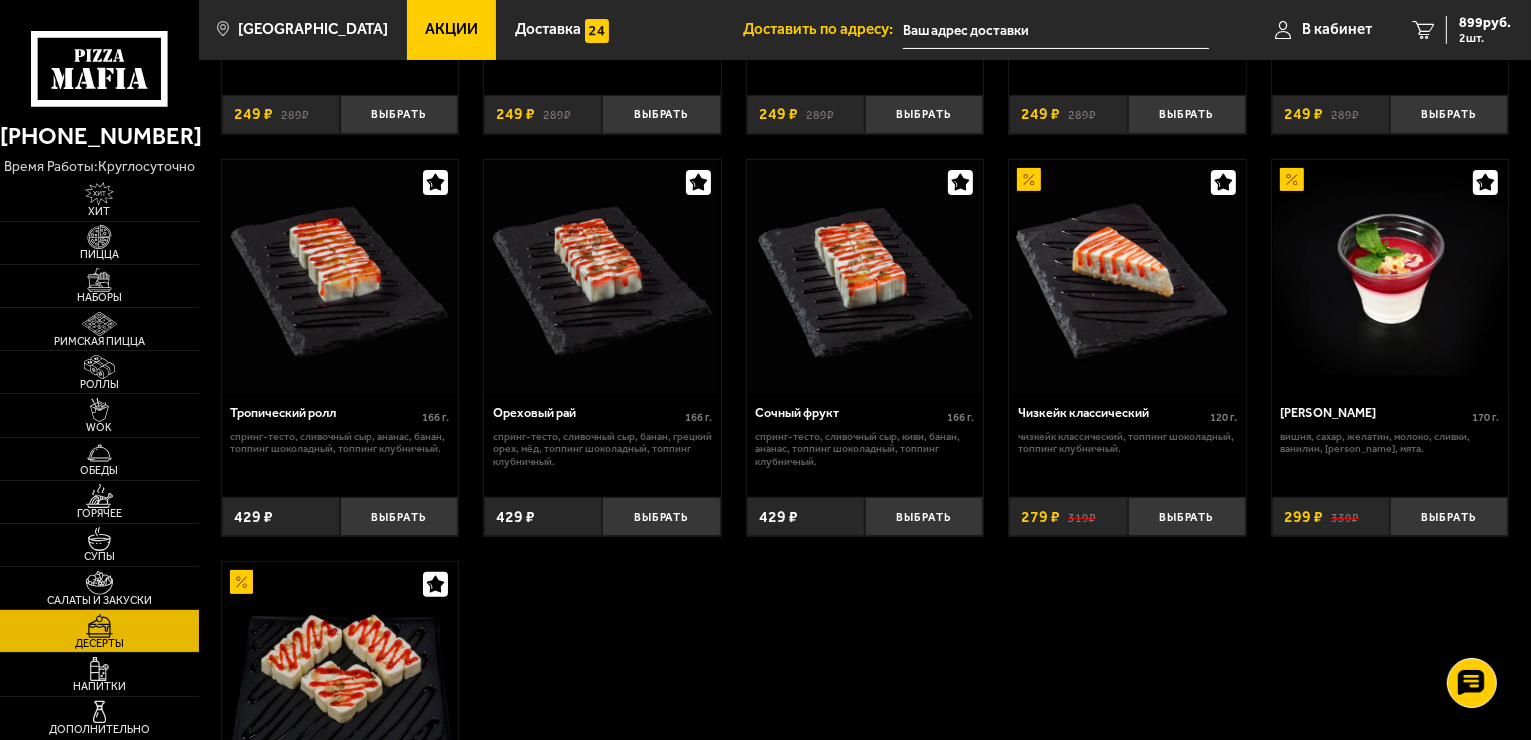 scroll, scrollTop: 400, scrollLeft: 0, axis: vertical 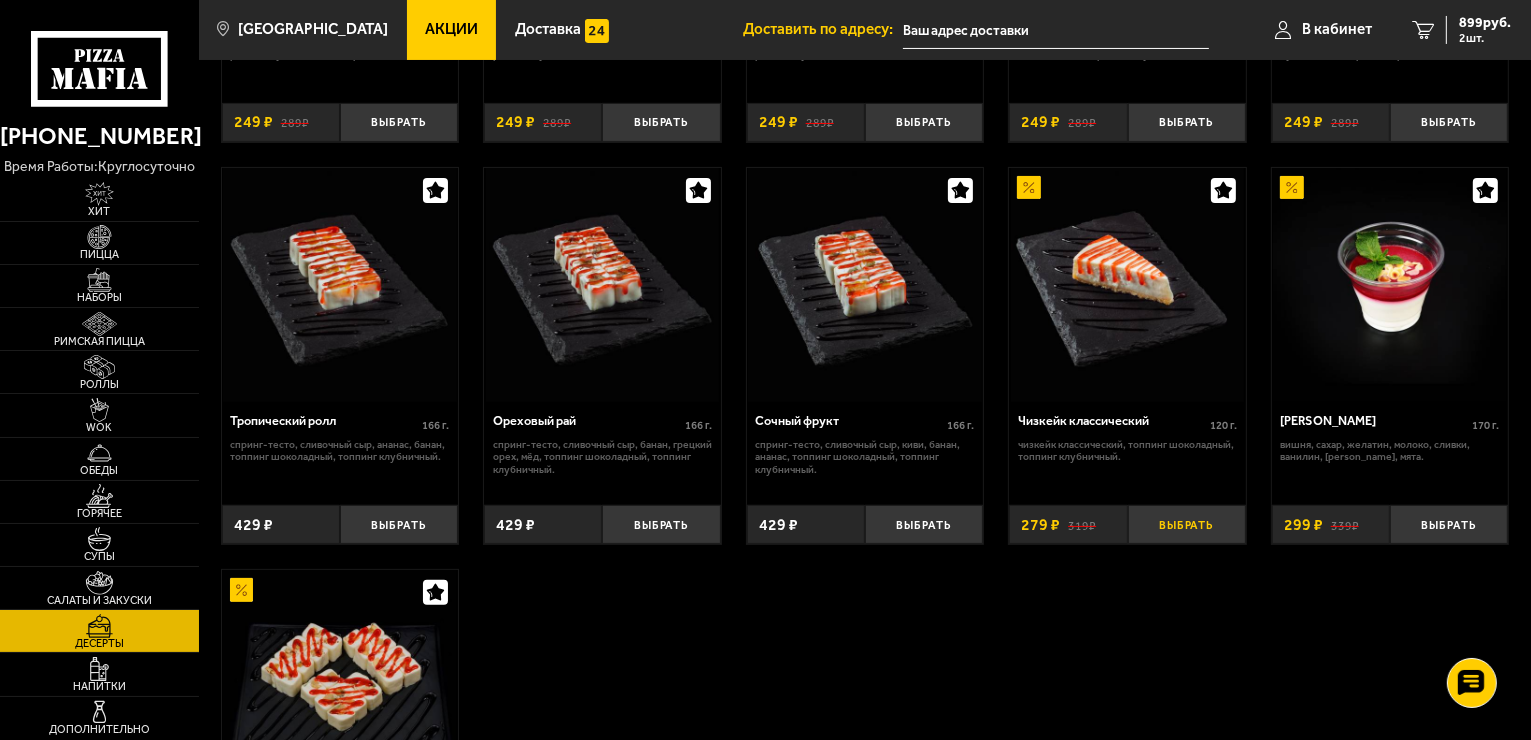 click on "Выбрать" at bounding box center [1187, 524] 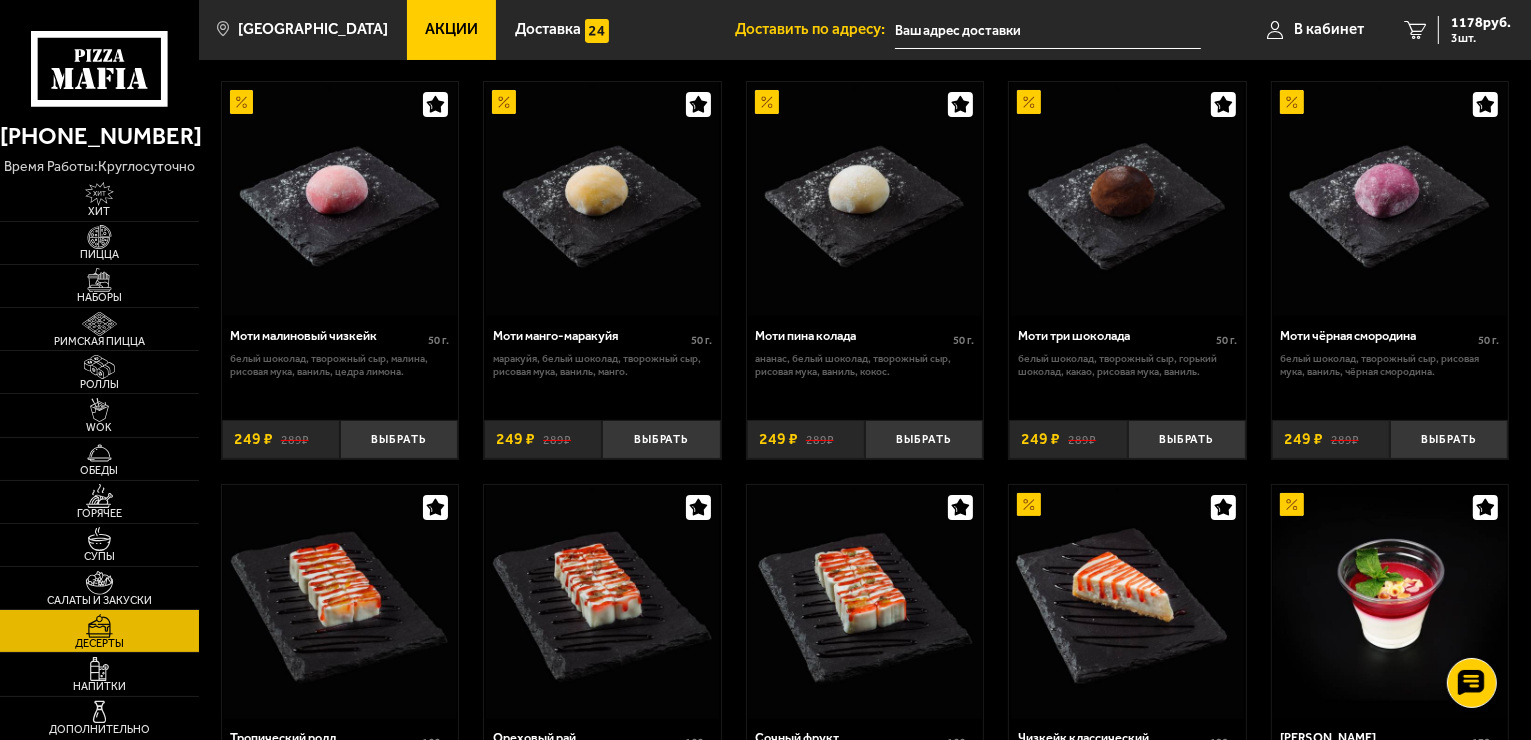 scroll, scrollTop: 0, scrollLeft: 0, axis: both 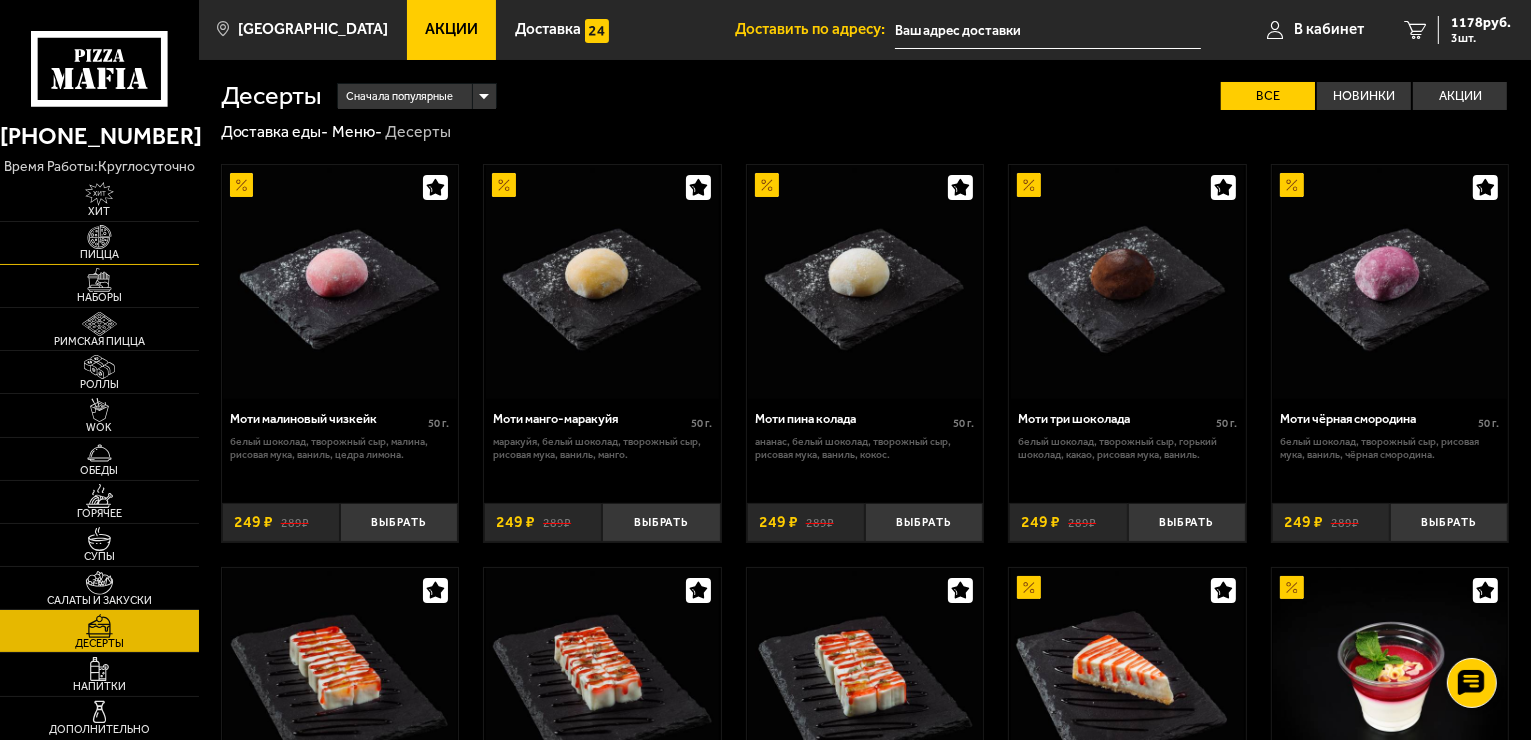 click at bounding box center (99, 237) 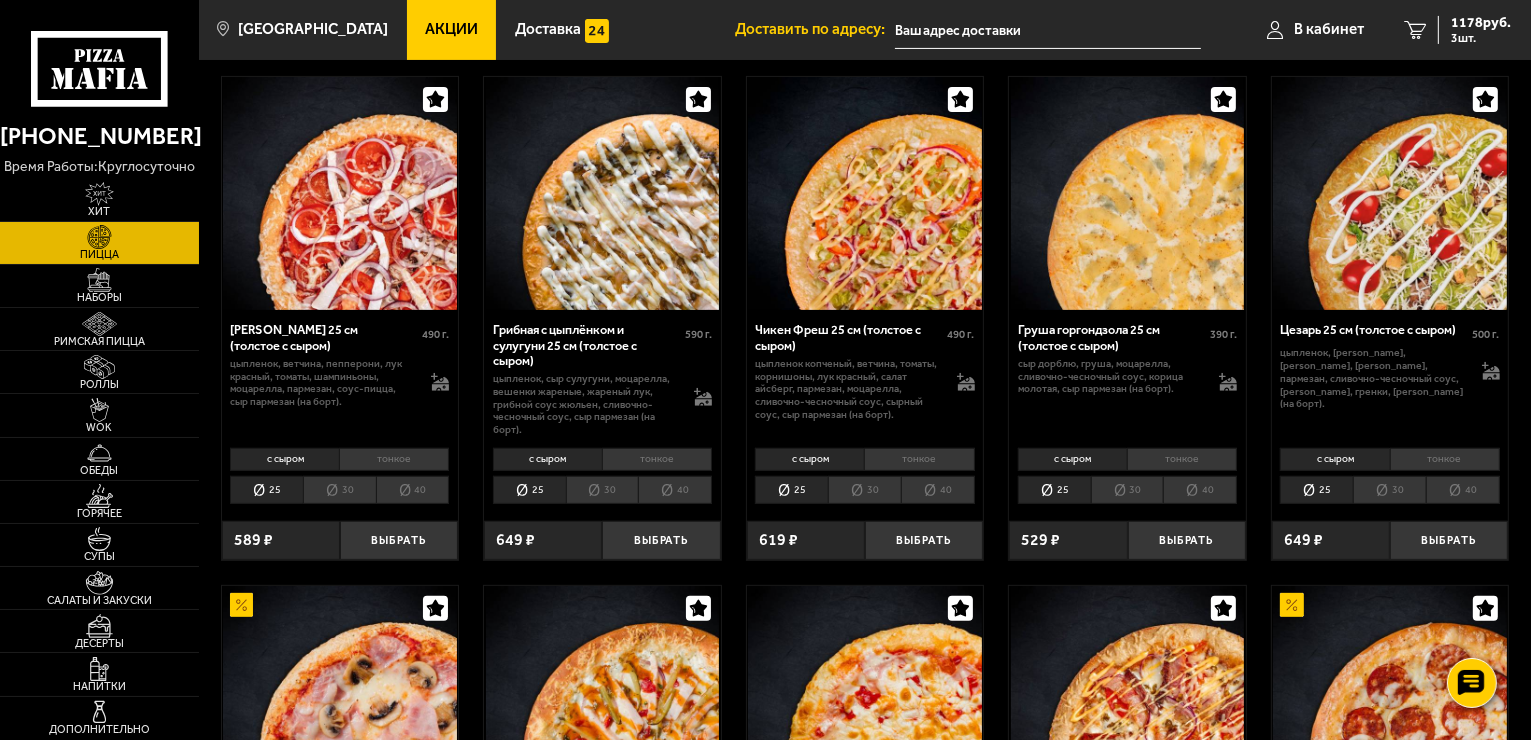 scroll, scrollTop: 600, scrollLeft: 0, axis: vertical 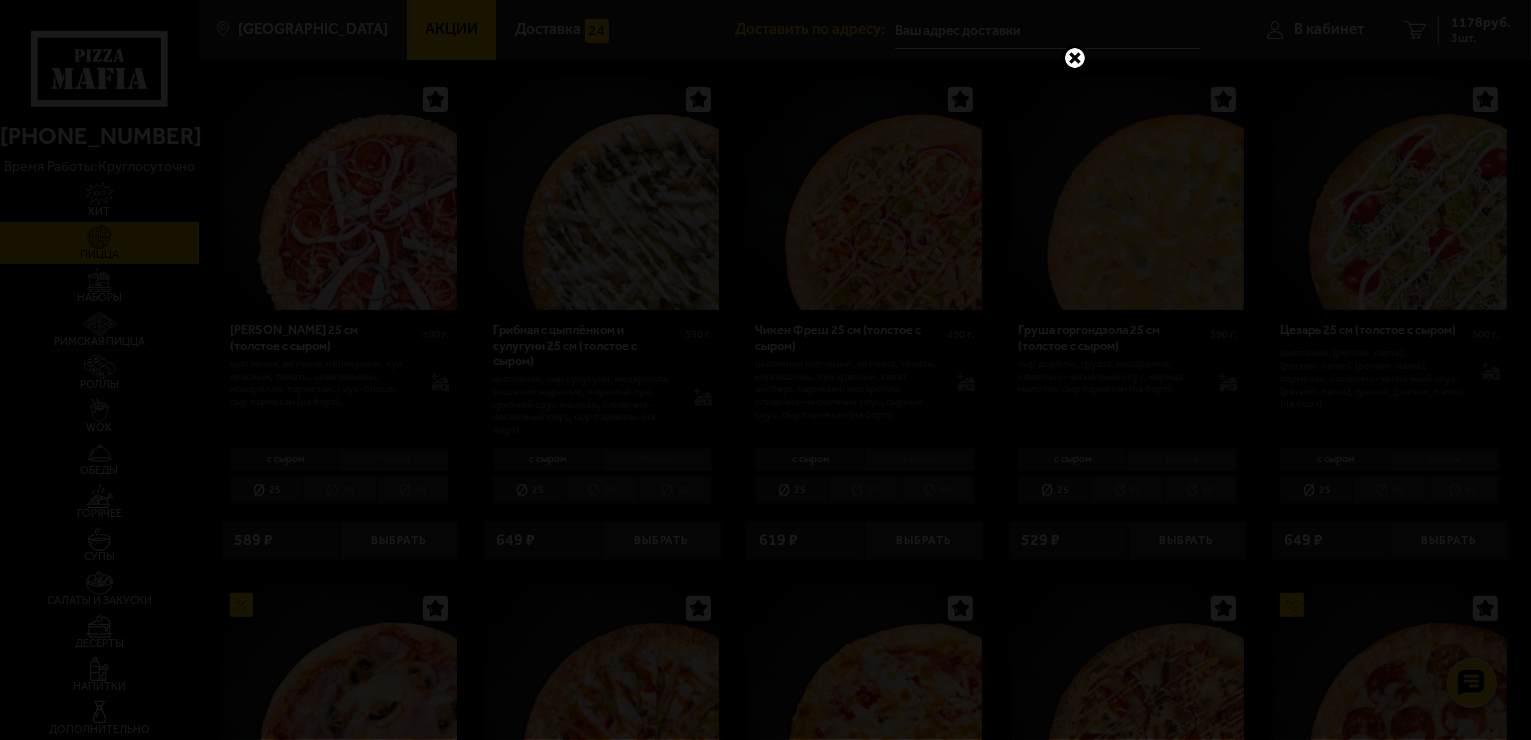 click at bounding box center [1075, 58] 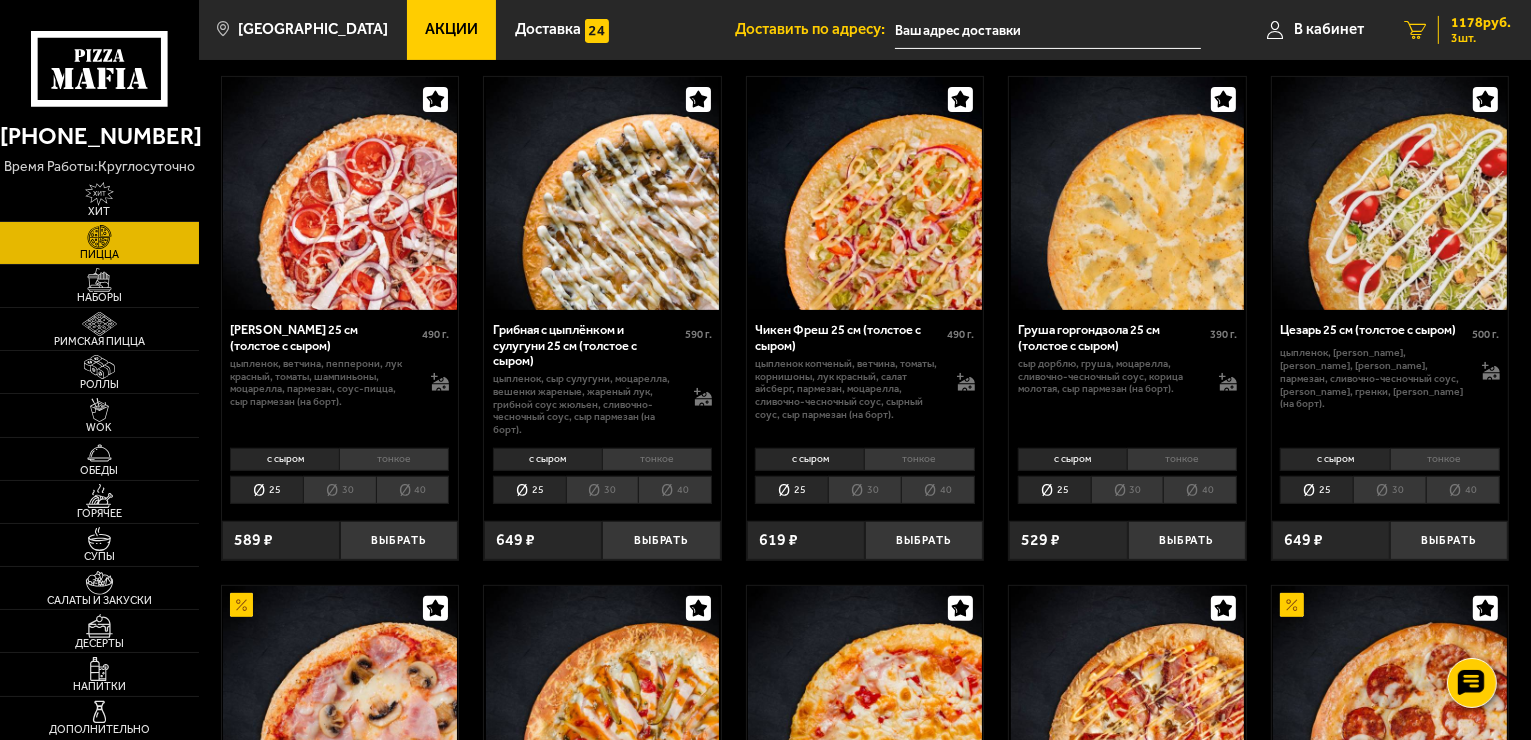 click on "1178  руб." at bounding box center [1481, 23] 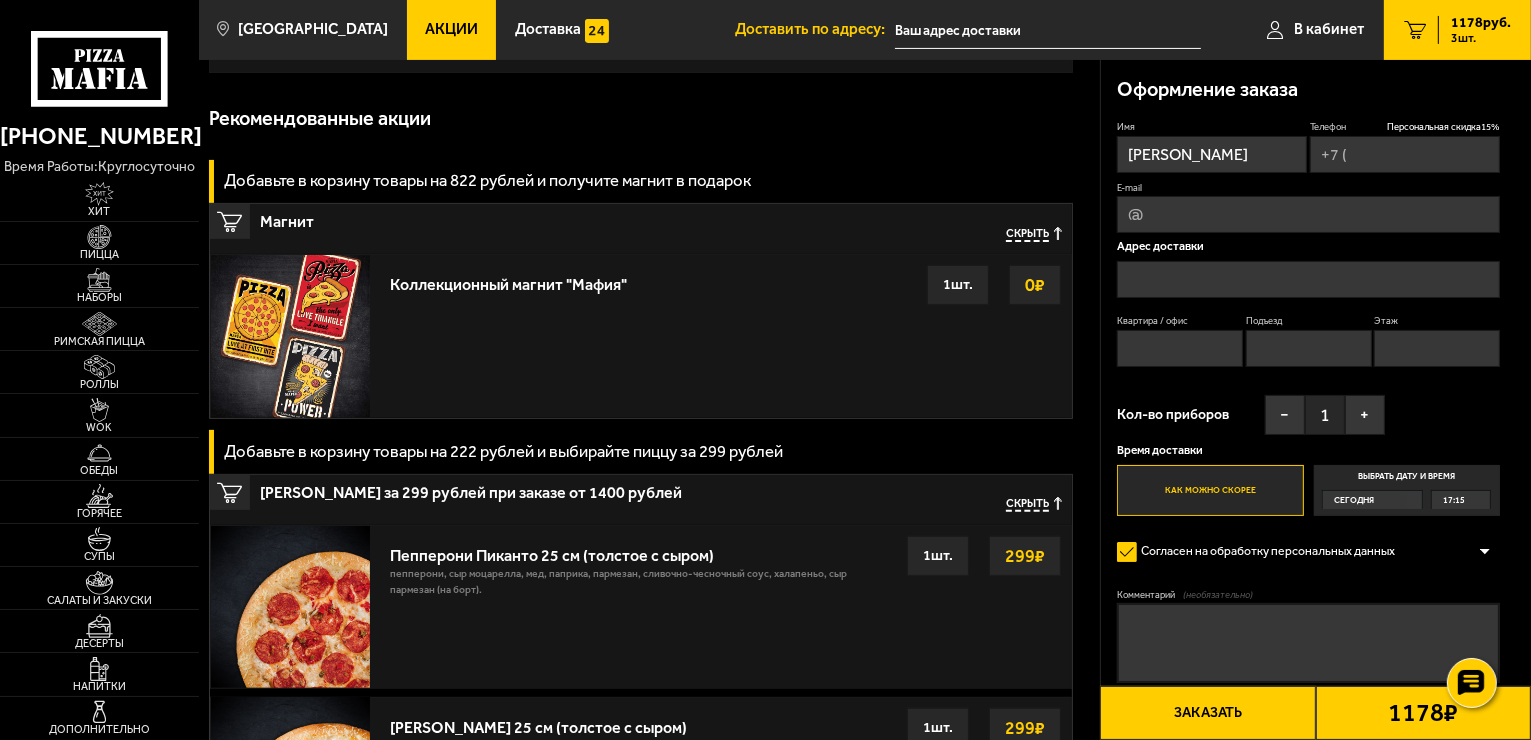 scroll, scrollTop: 0, scrollLeft: 0, axis: both 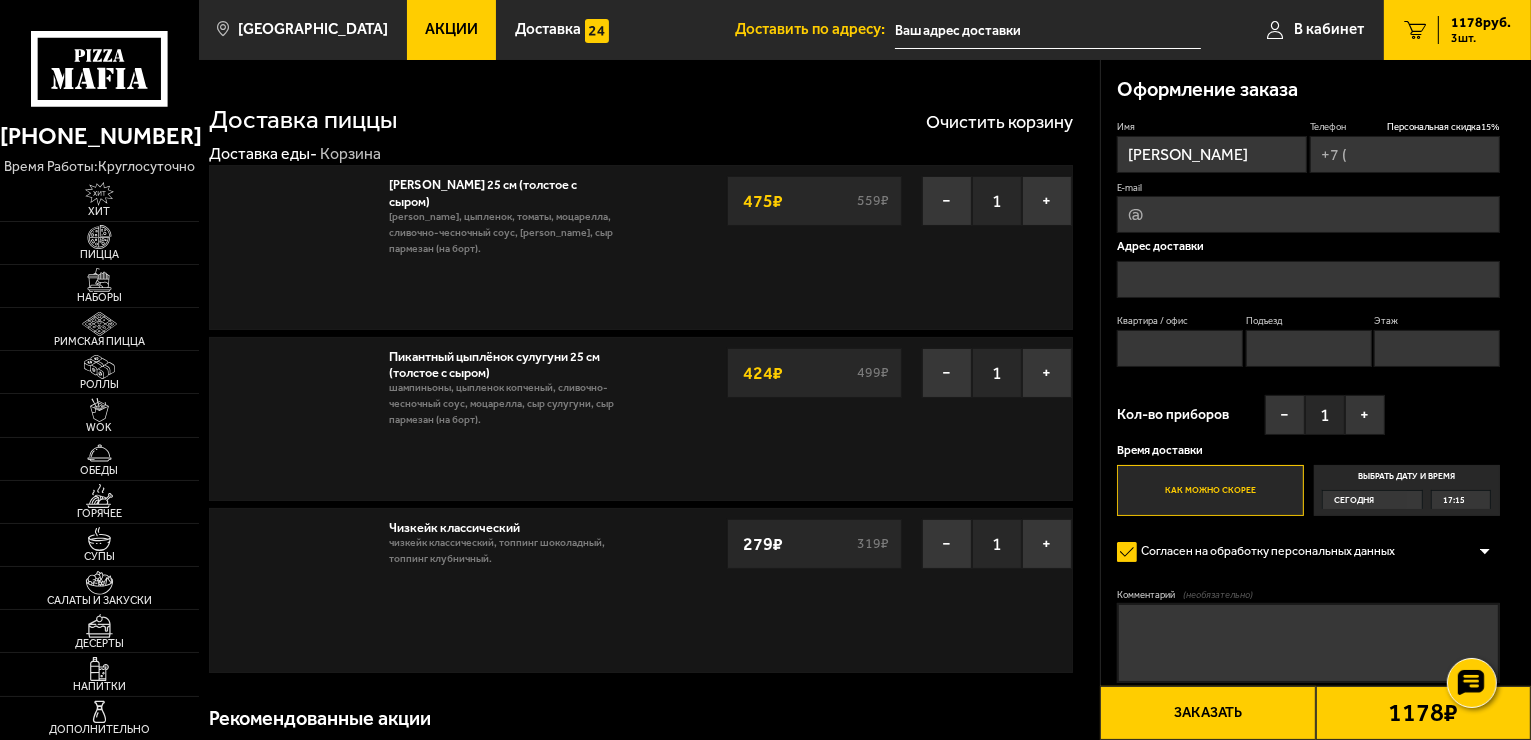 type on "+7 (921) 999-46-12" 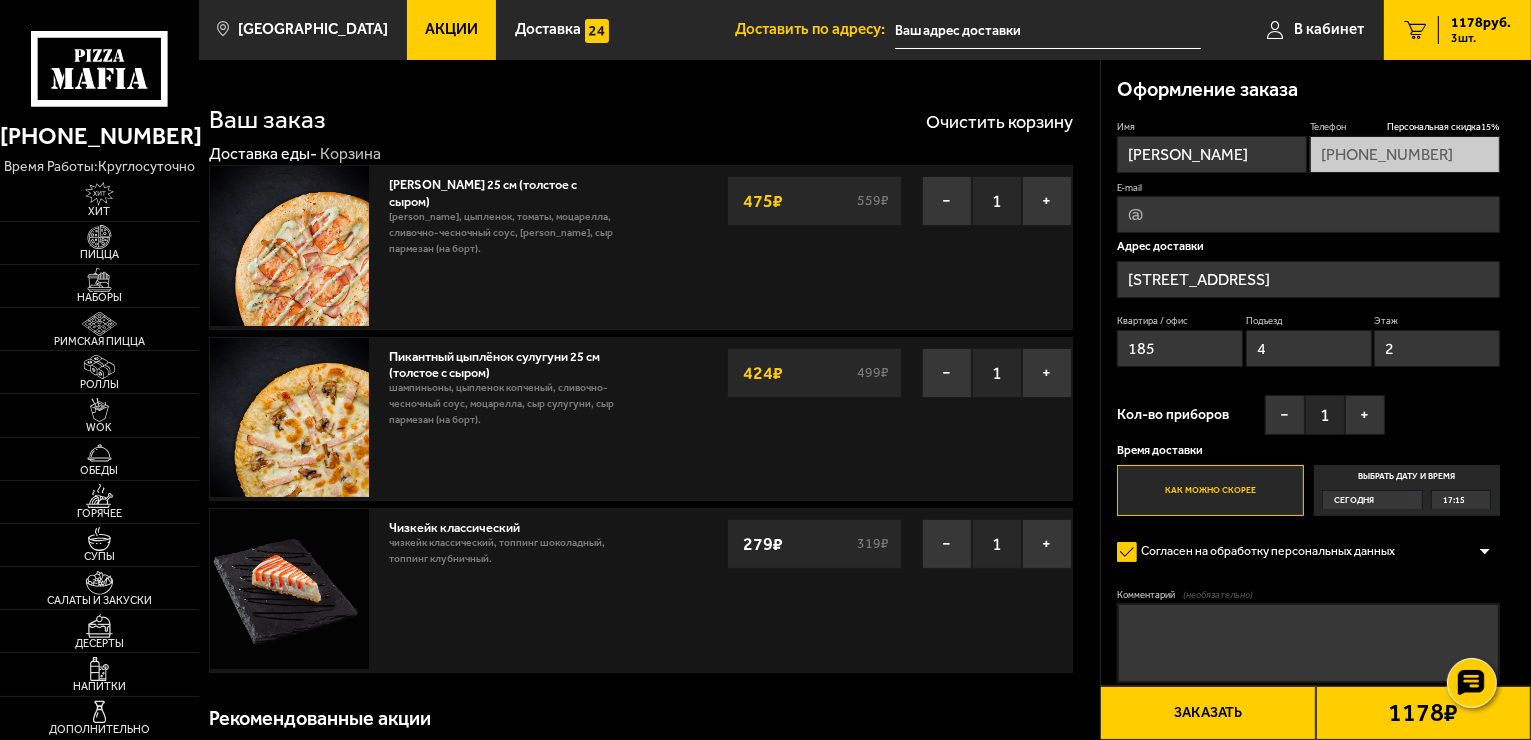 type on "Российский проспект, 1В" 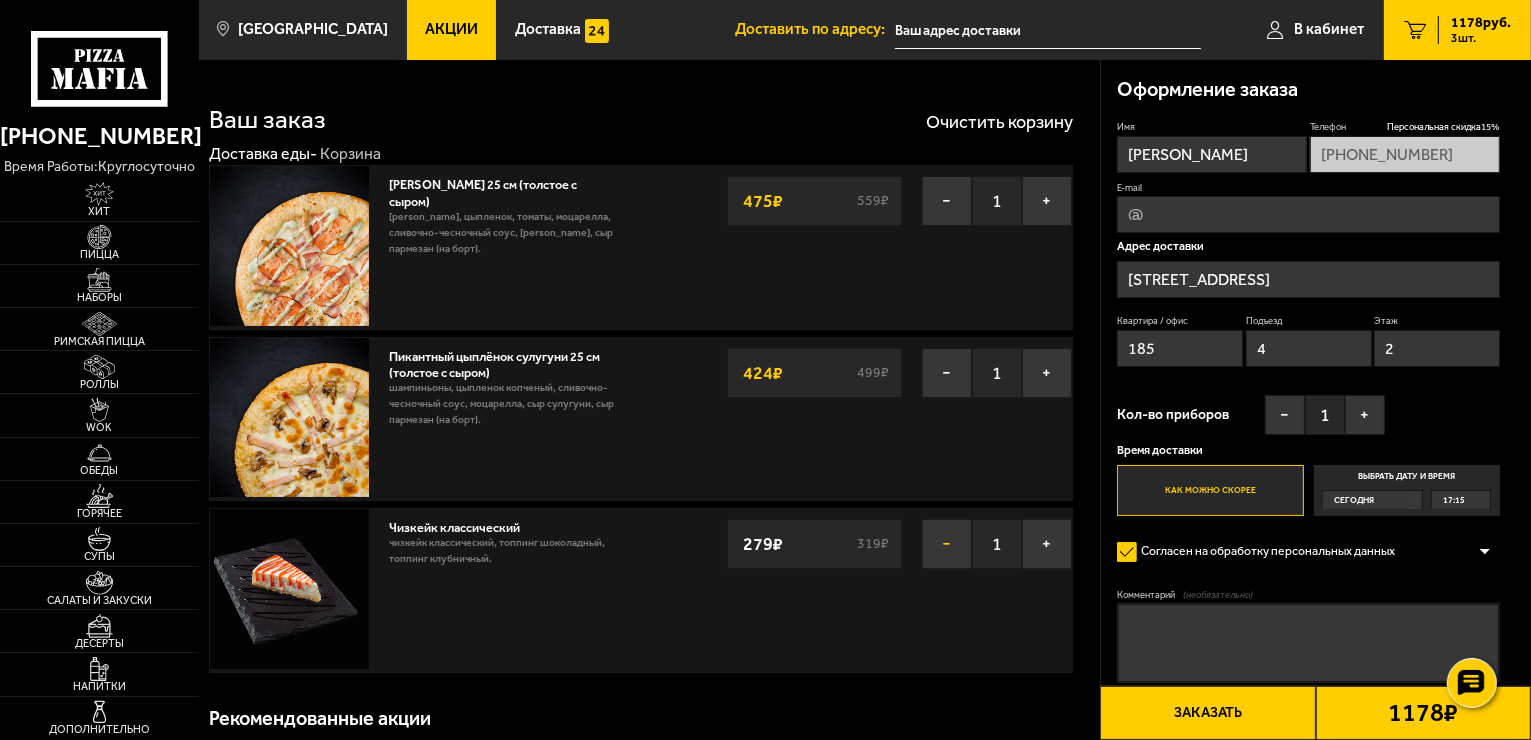 click on "−" at bounding box center [947, 544] 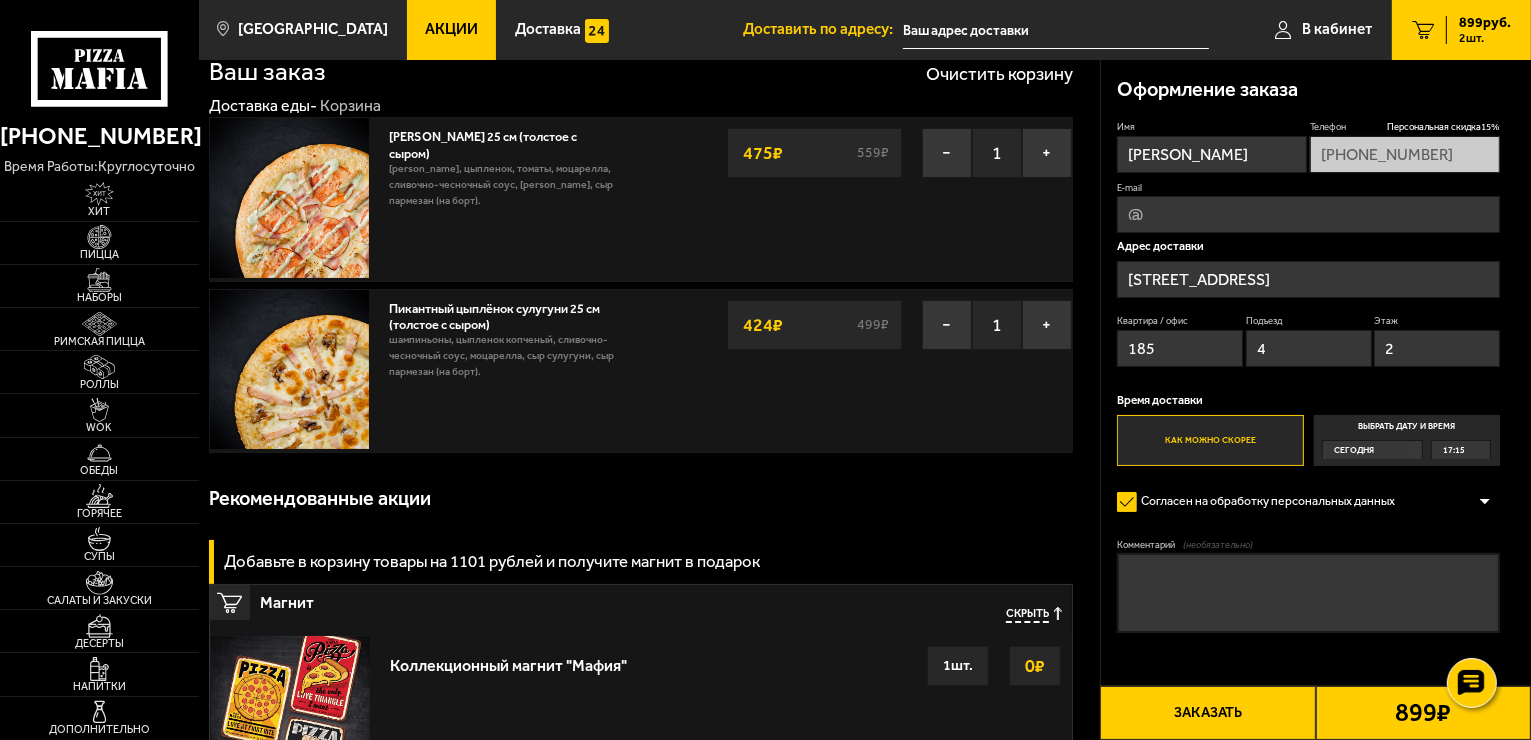 scroll, scrollTop: 0, scrollLeft: 0, axis: both 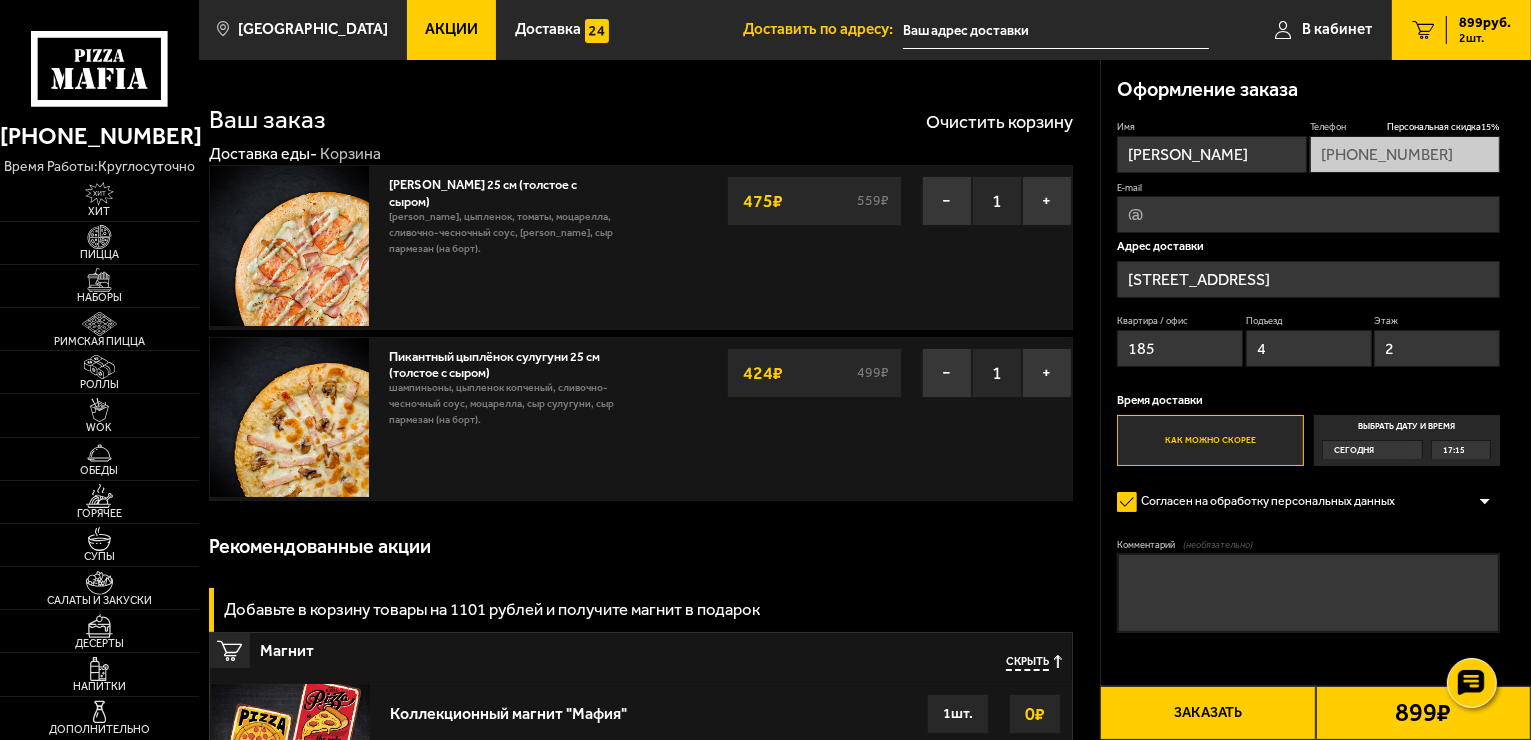 click on "Заказать" at bounding box center [1207, 713] 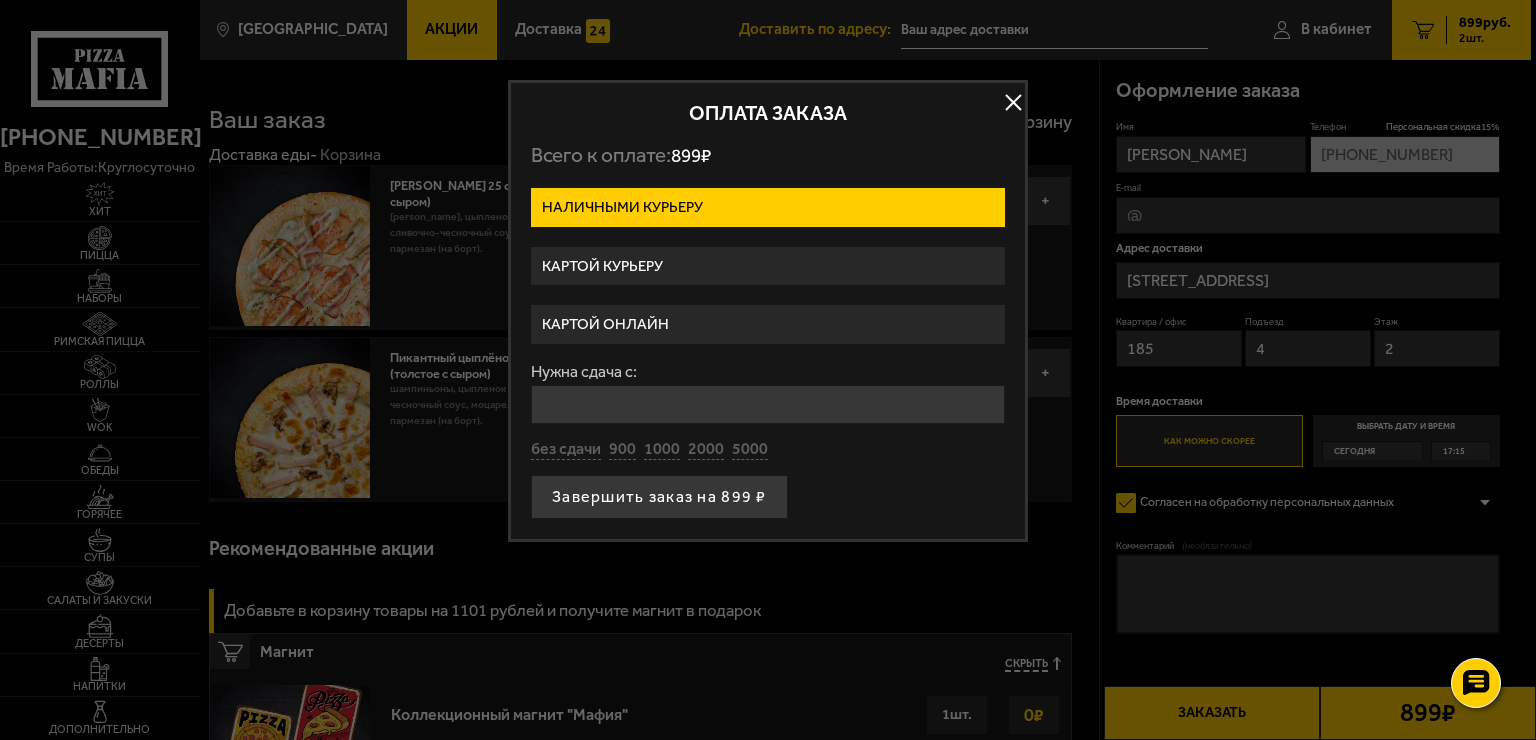 click on "Картой онлайн" at bounding box center (768, 324) 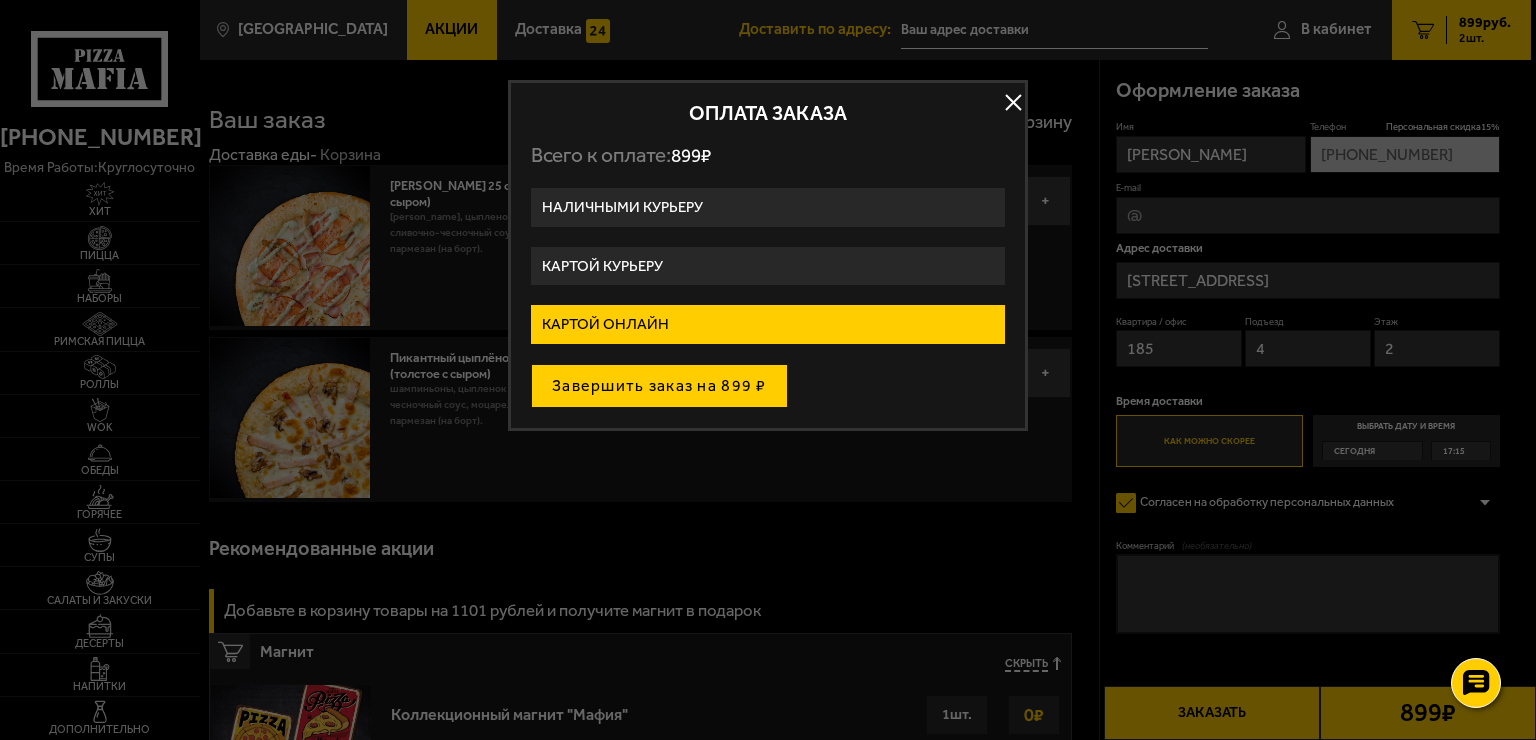 click on "Завершить заказ на 899 ₽" at bounding box center (659, 386) 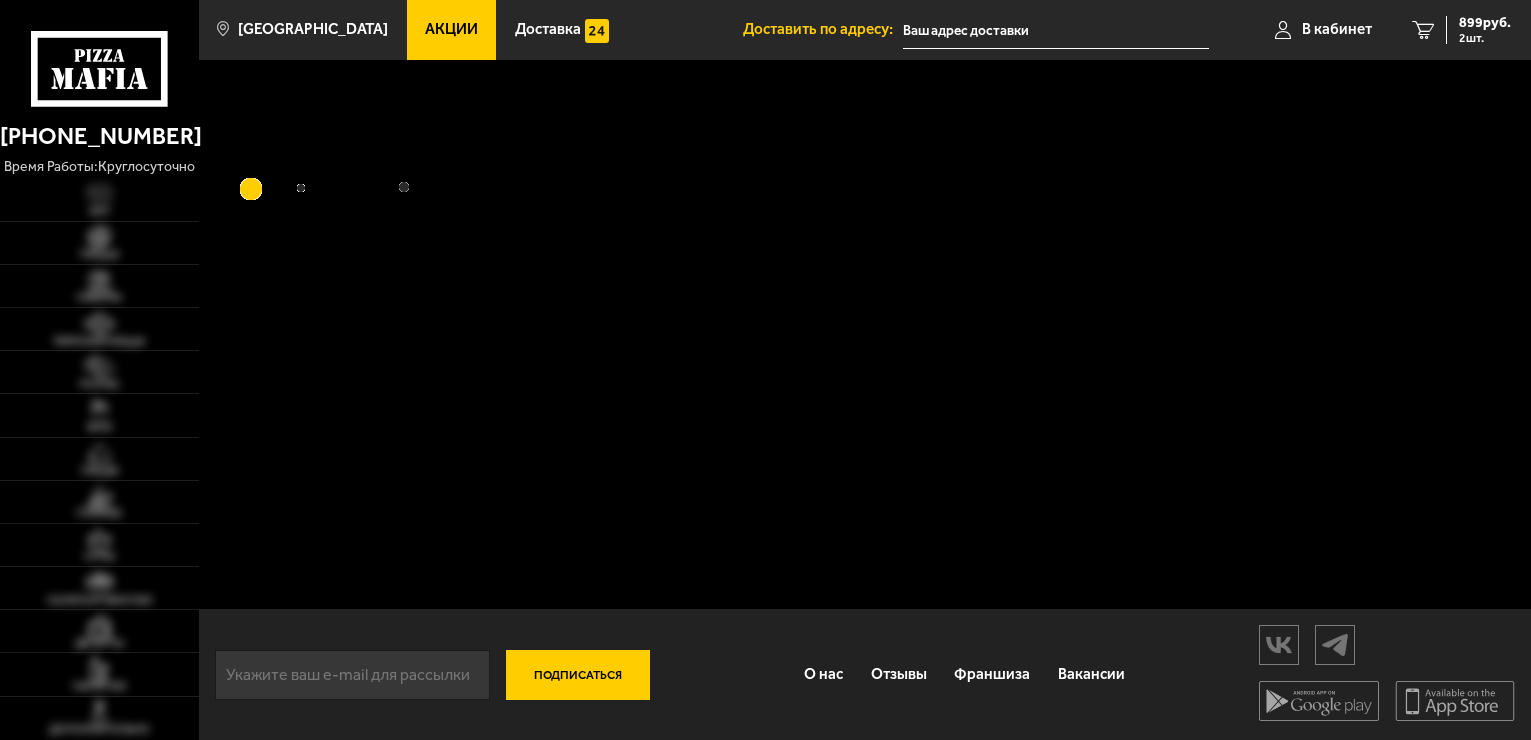 scroll, scrollTop: 0, scrollLeft: 0, axis: both 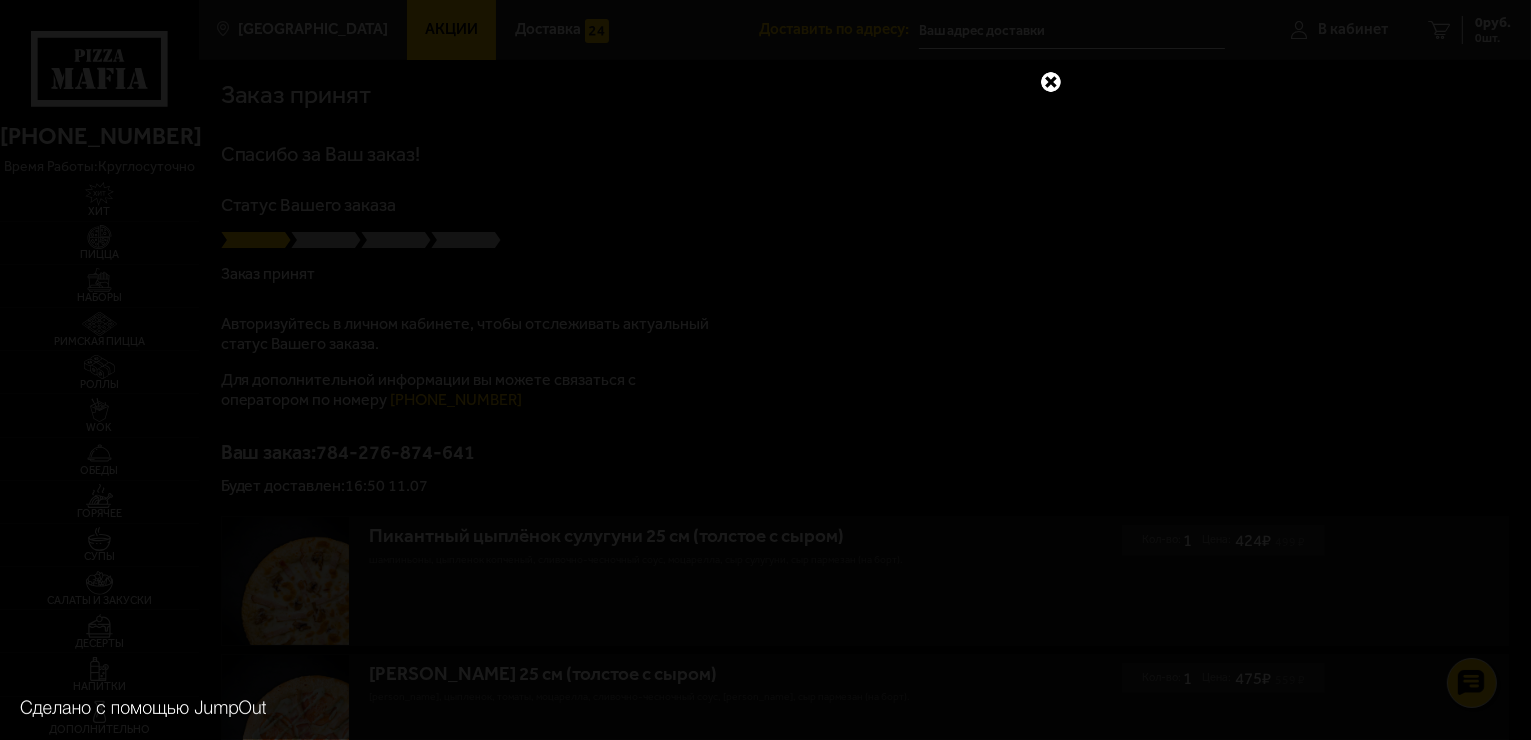 click at bounding box center [1051, 82] 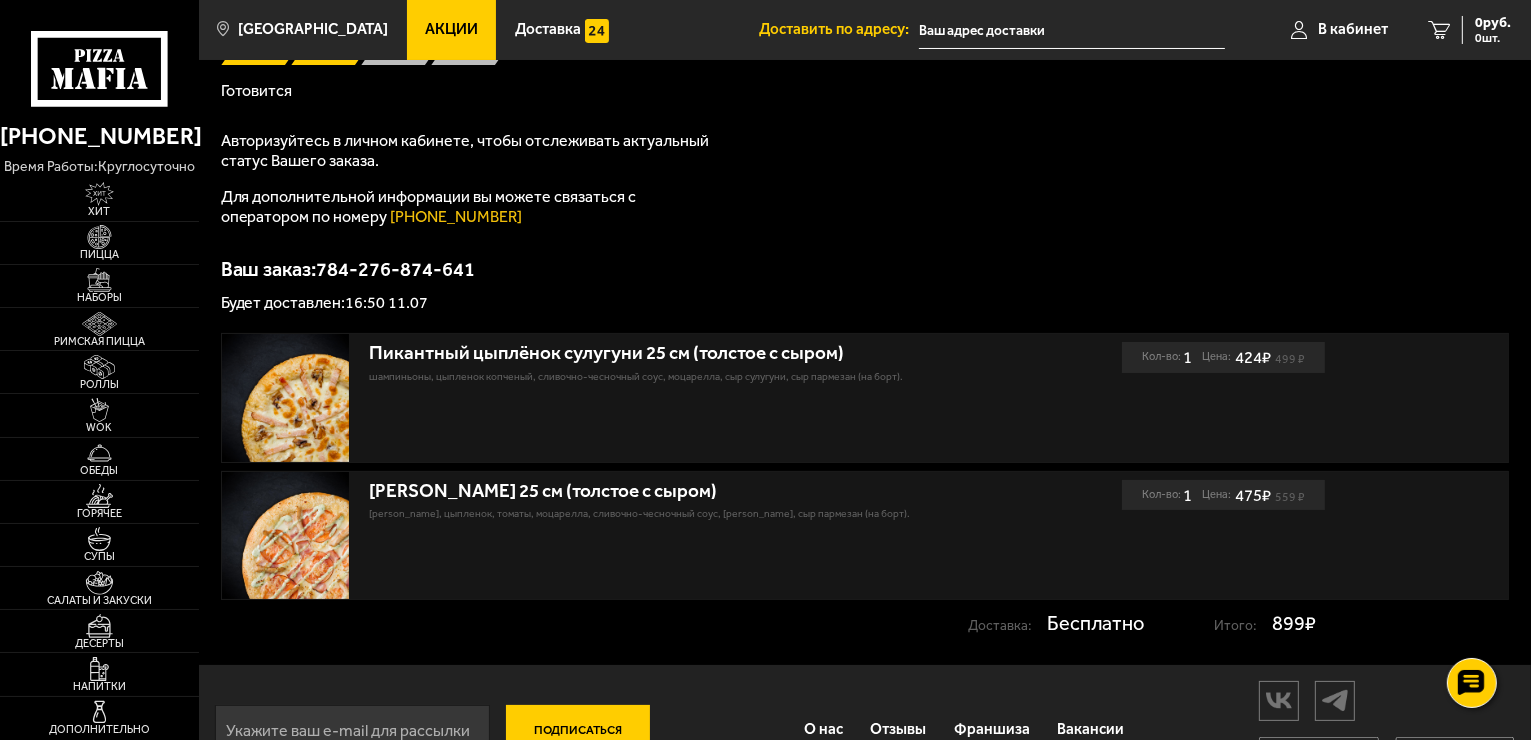 scroll, scrollTop: 0, scrollLeft: 0, axis: both 